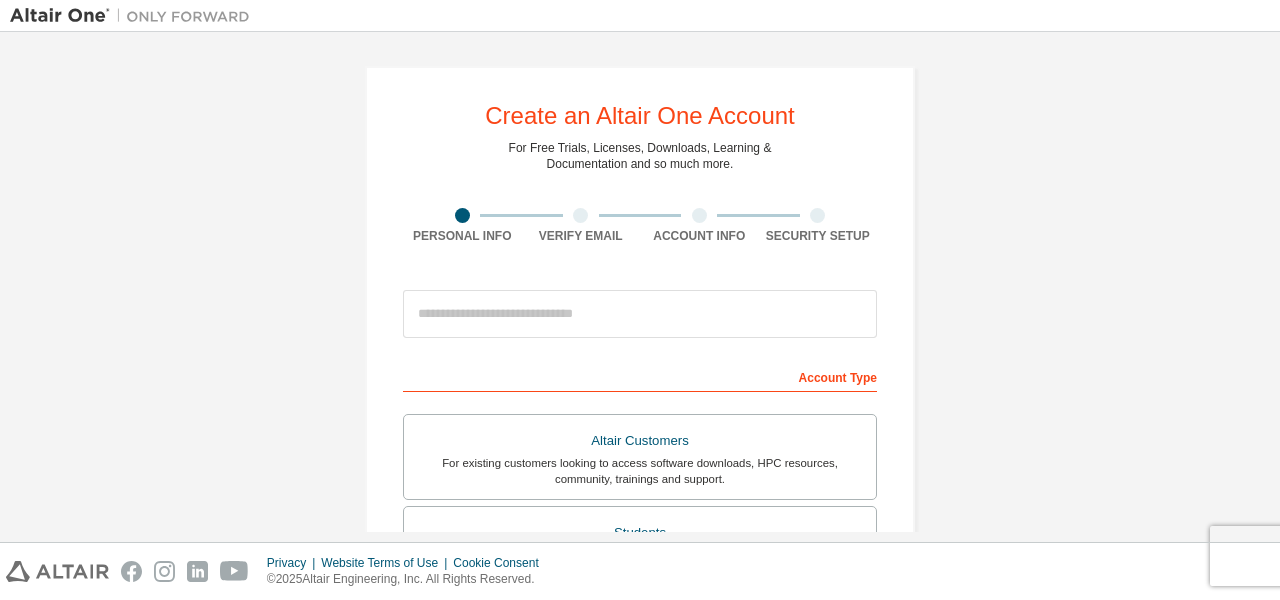 scroll, scrollTop: 0, scrollLeft: 0, axis: both 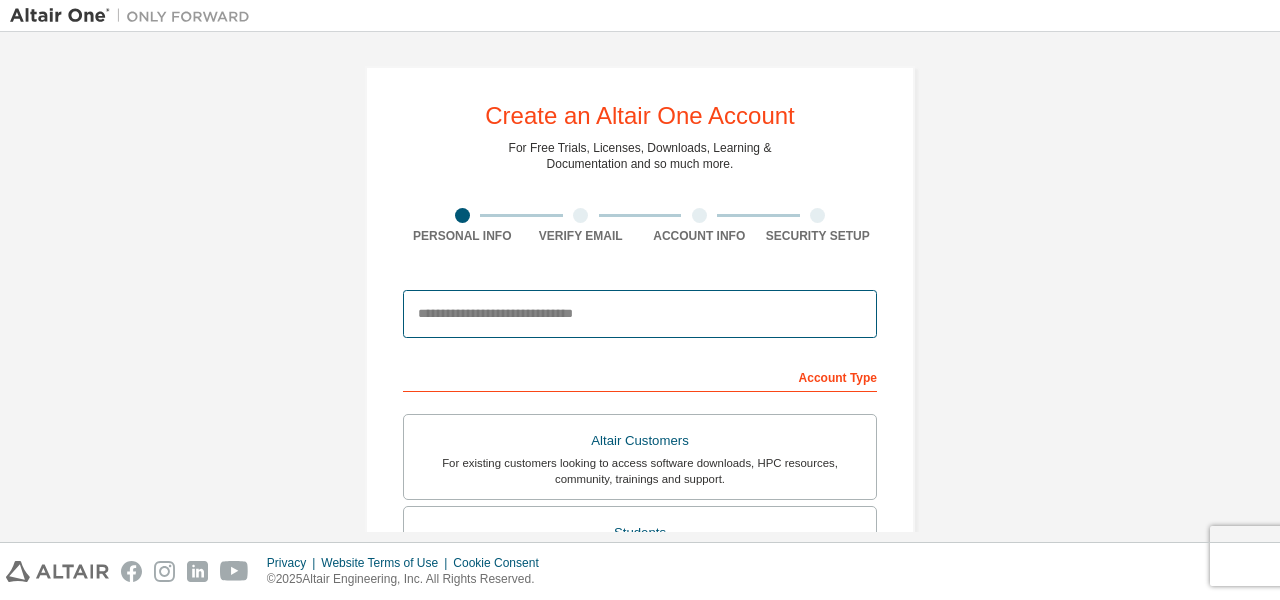 click at bounding box center (640, 314) 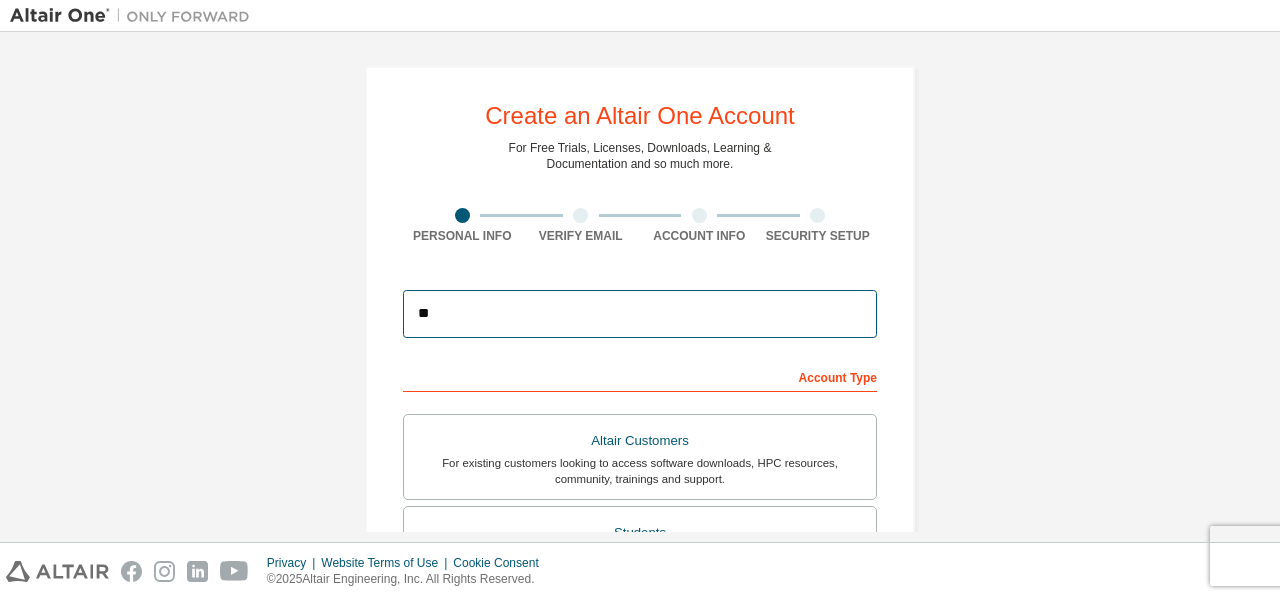 type on "*" 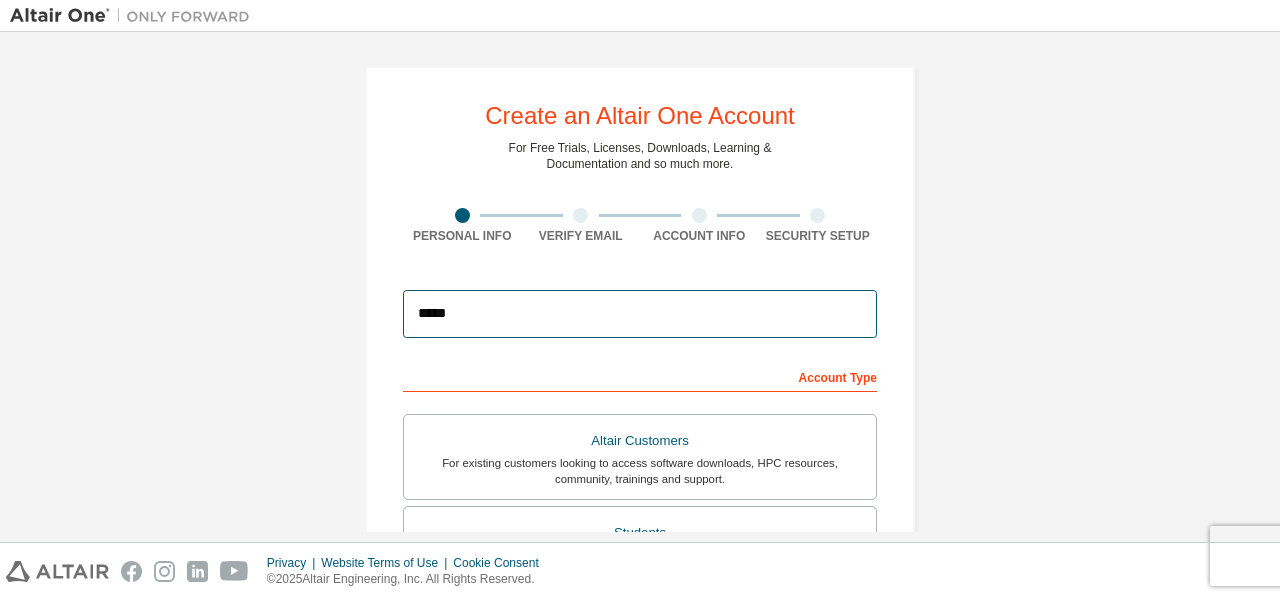 type on "**********" 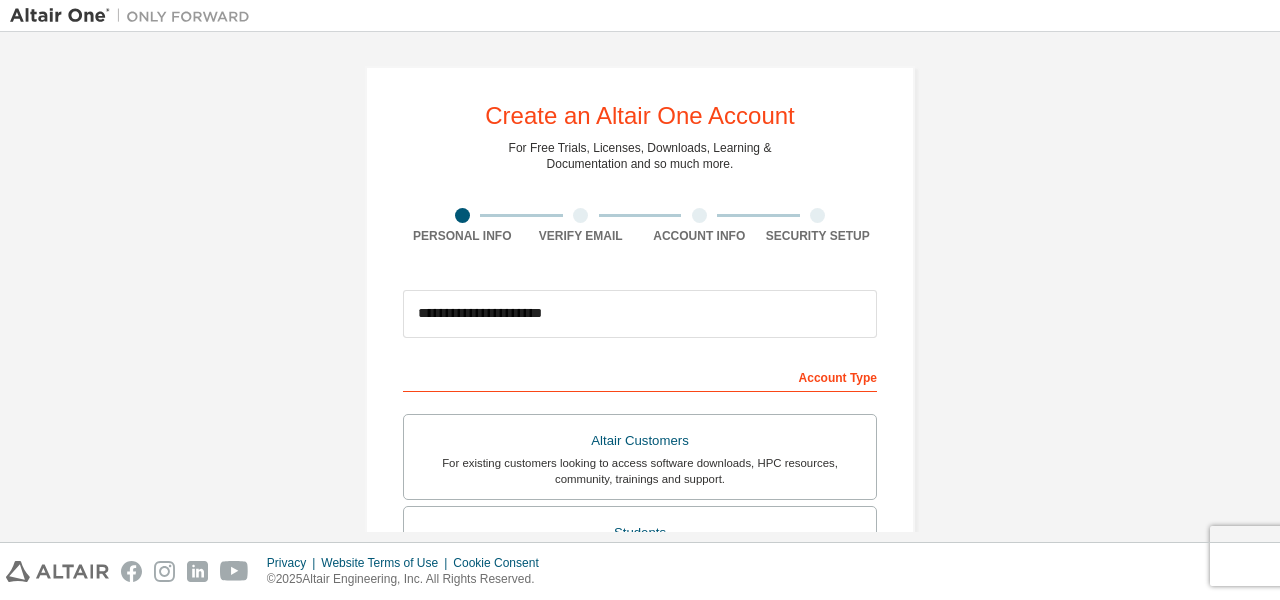 type on "**********" 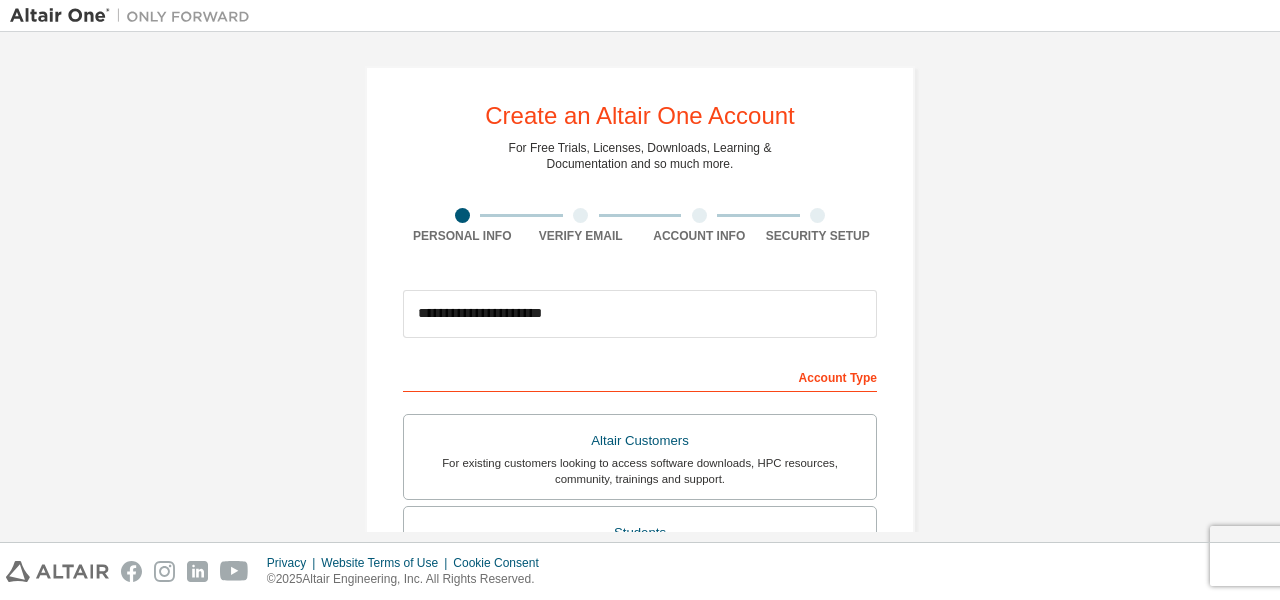 click on "Account Type" at bounding box center [640, 376] 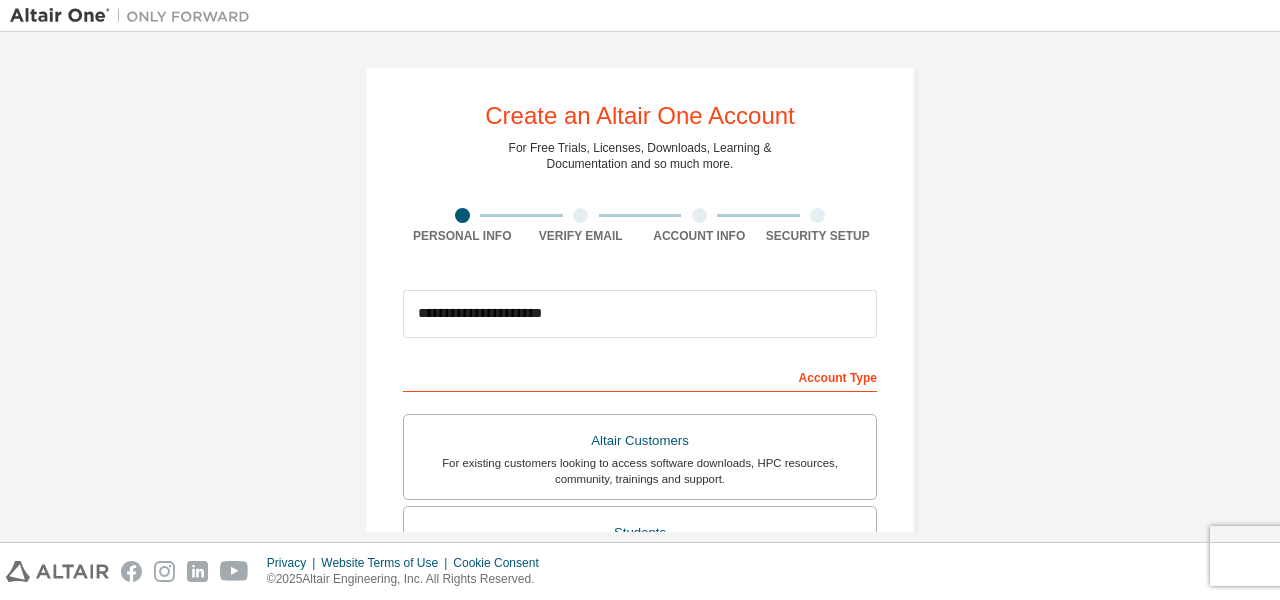 click on "Account Type" at bounding box center (640, 376) 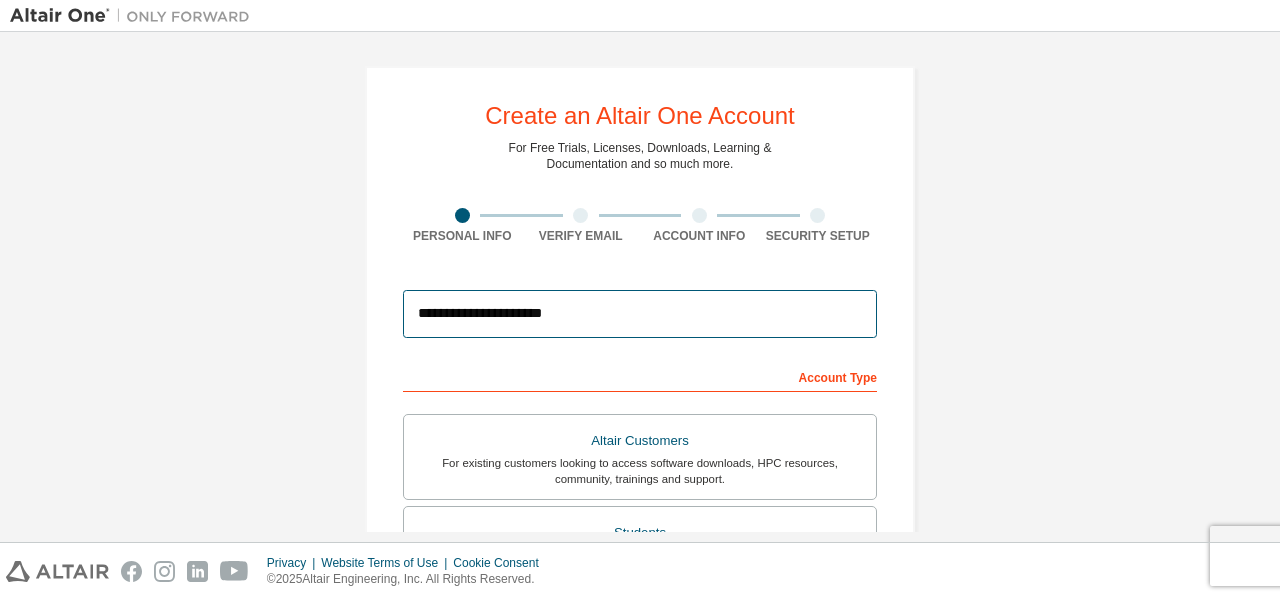 click on "**********" at bounding box center (640, 314) 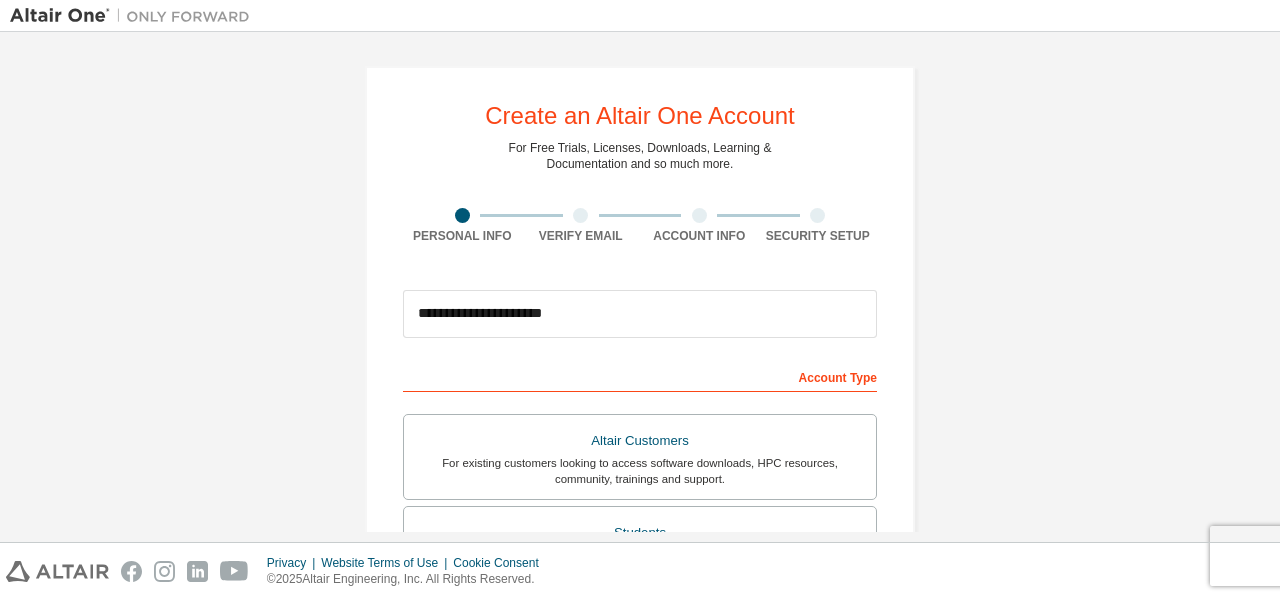 click on "Account Type" at bounding box center (640, 376) 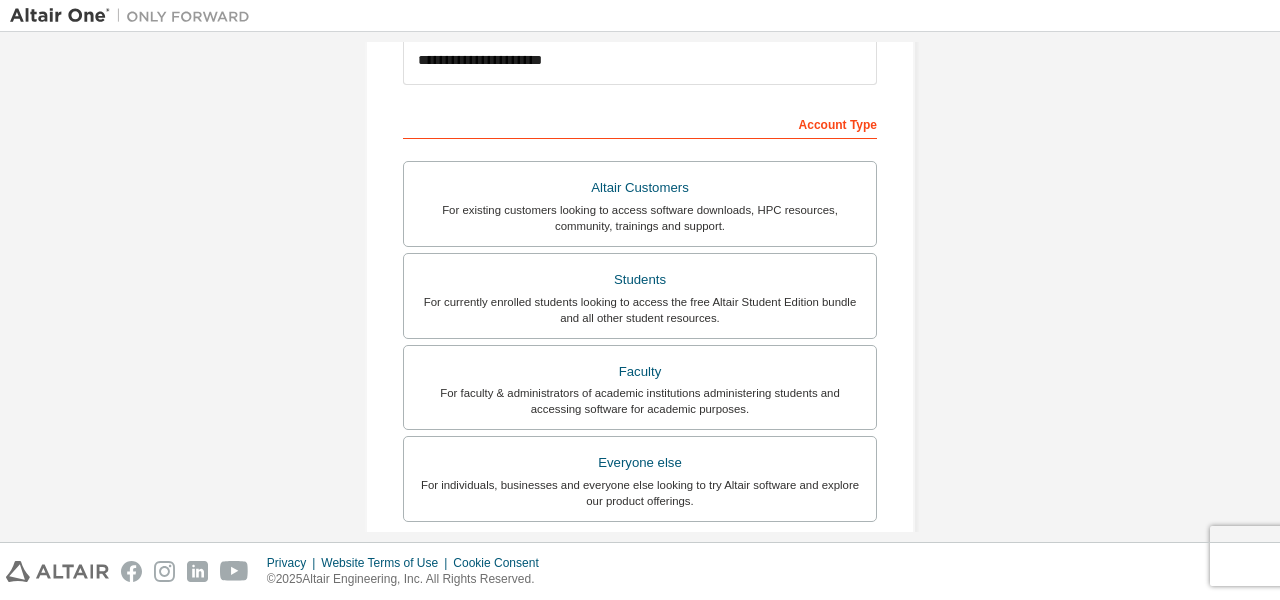 scroll, scrollTop: 292, scrollLeft: 0, axis: vertical 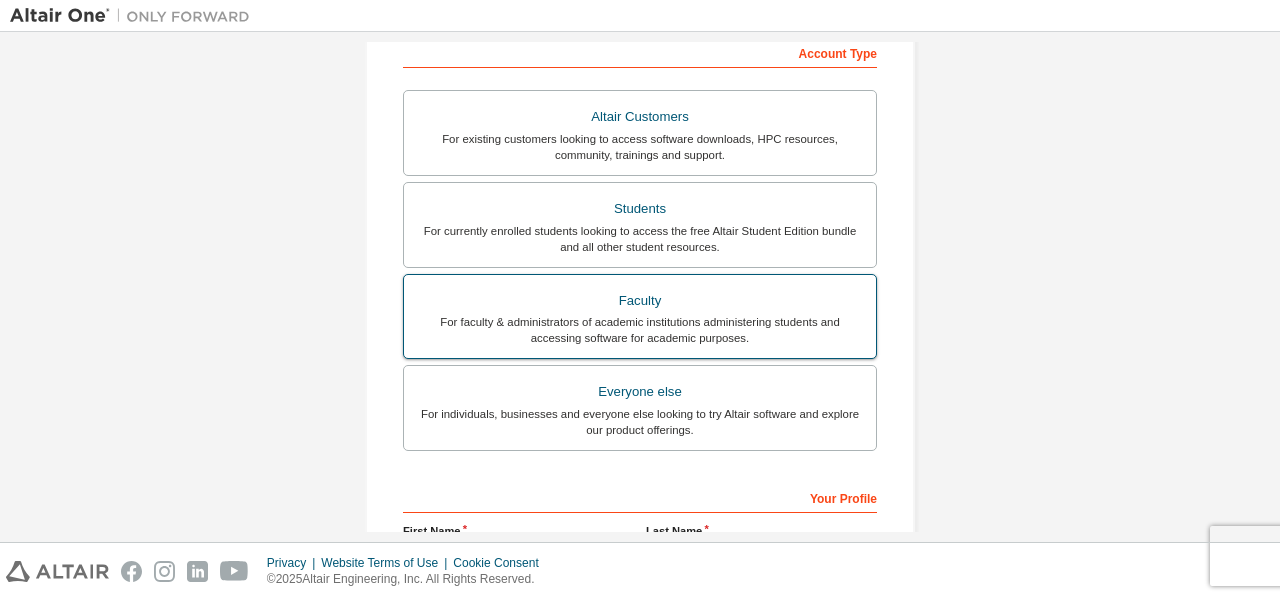 click on "For faculty & administrators of academic institutions administering students and accessing software for academic purposes." at bounding box center (640, 330) 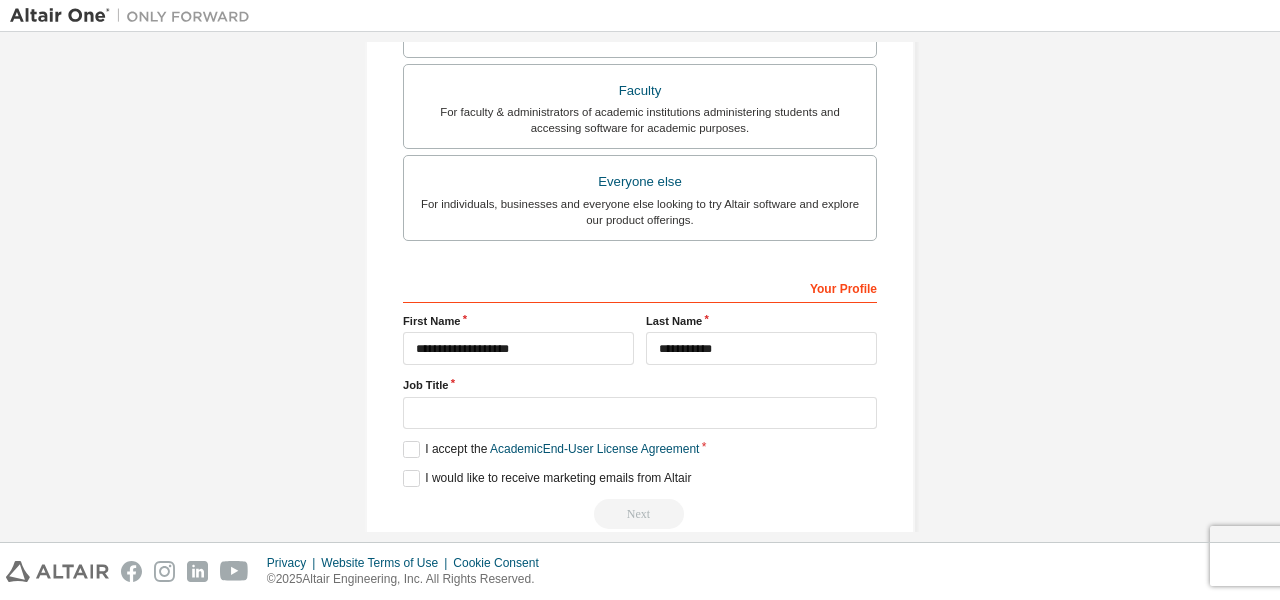 scroll, scrollTop: 569, scrollLeft: 0, axis: vertical 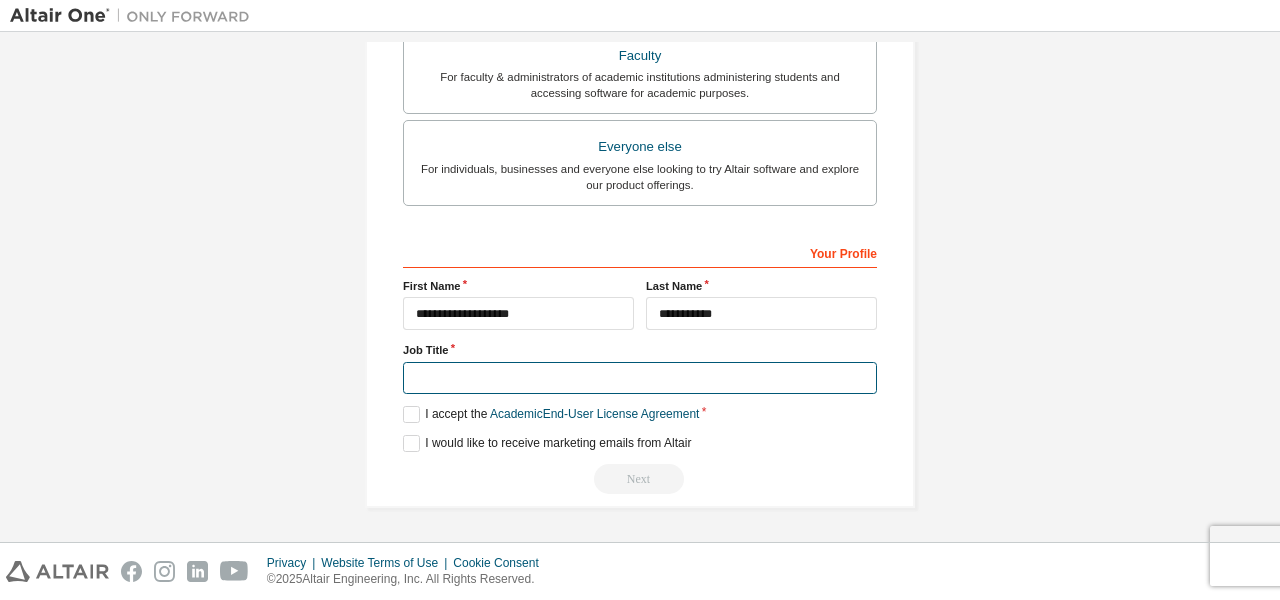 click at bounding box center [640, 378] 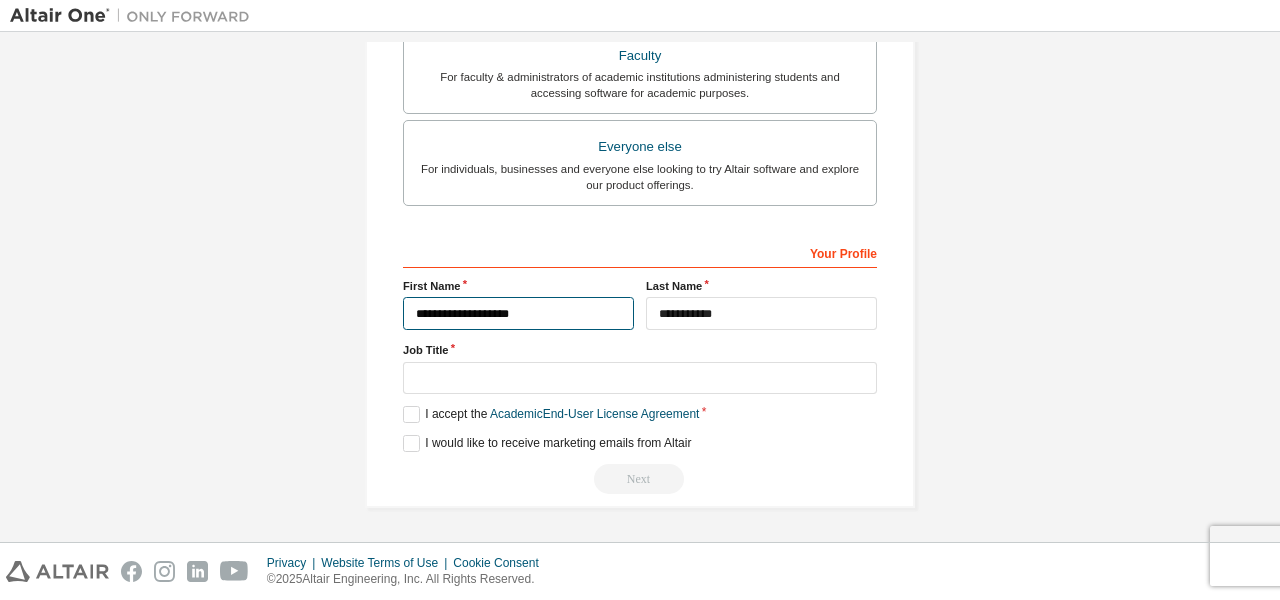 drag, startPoint x: 564, startPoint y: 312, endPoint x: 273, endPoint y: 312, distance: 291 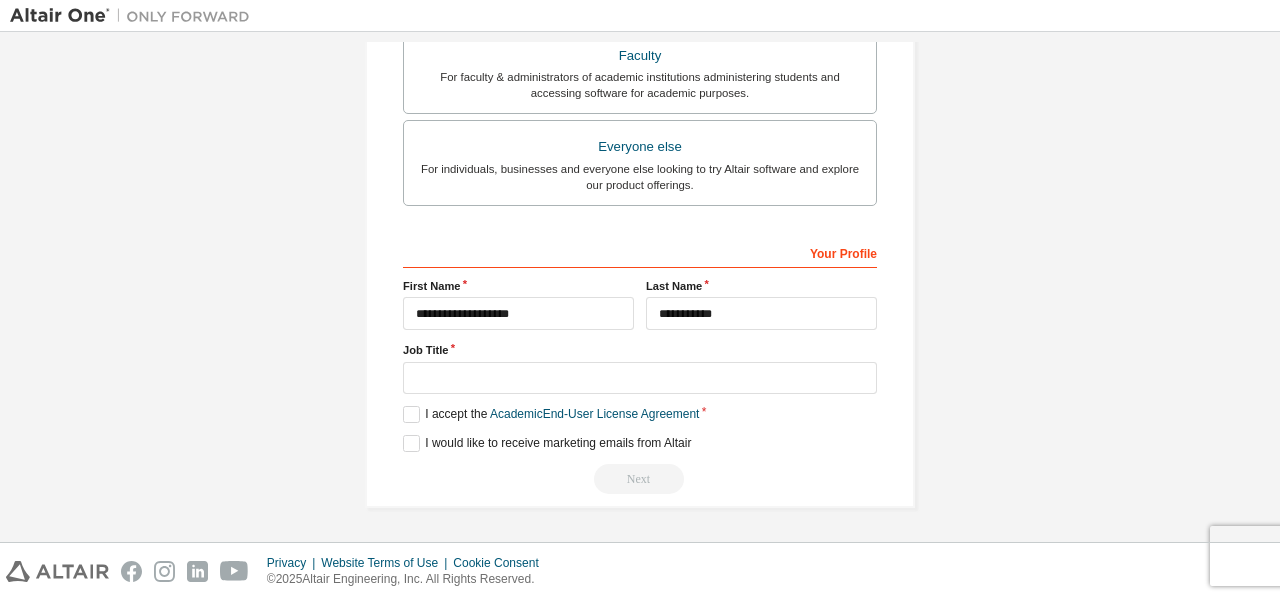 click on "**********" at bounding box center (640, 2) 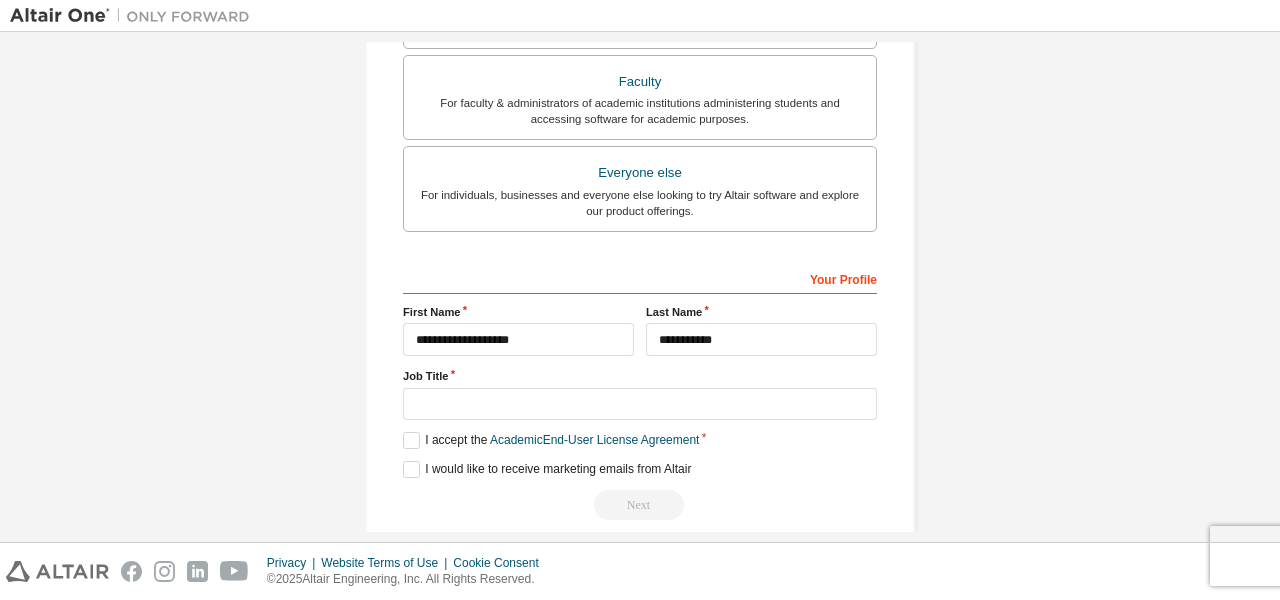 scroll, scrollTop: 539, scrollLeft: 0, axis: vertical 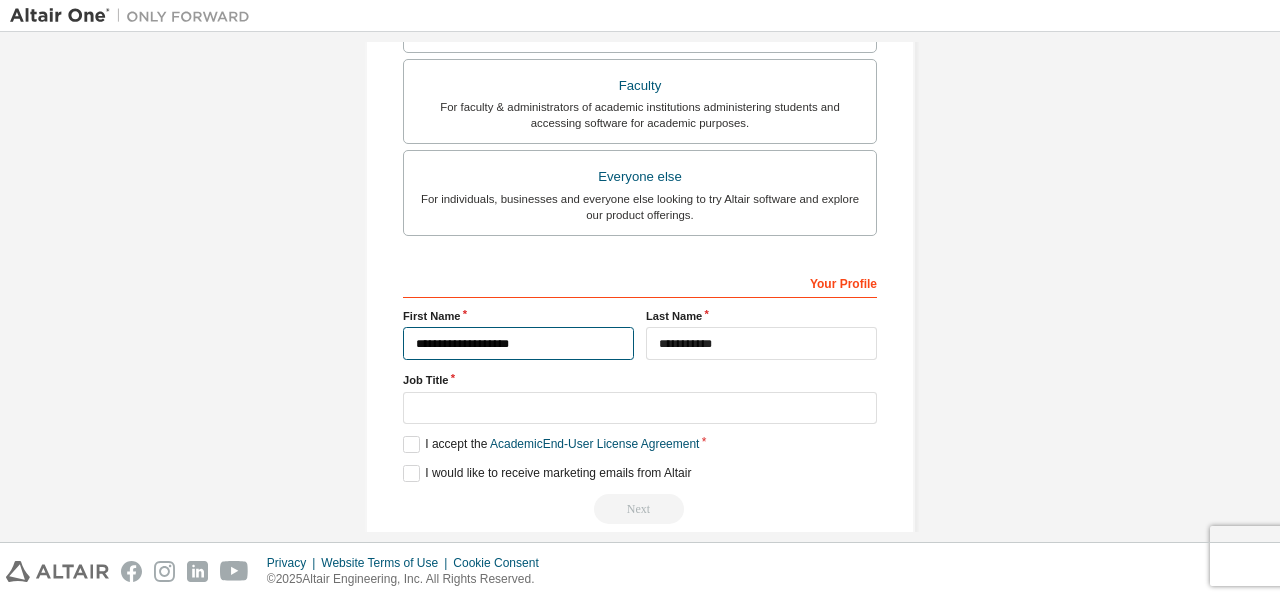 drag, startPoint x: 569, startPoint y: 344, endPoint x: 284, endPoint y: 318, distance: 286.1835 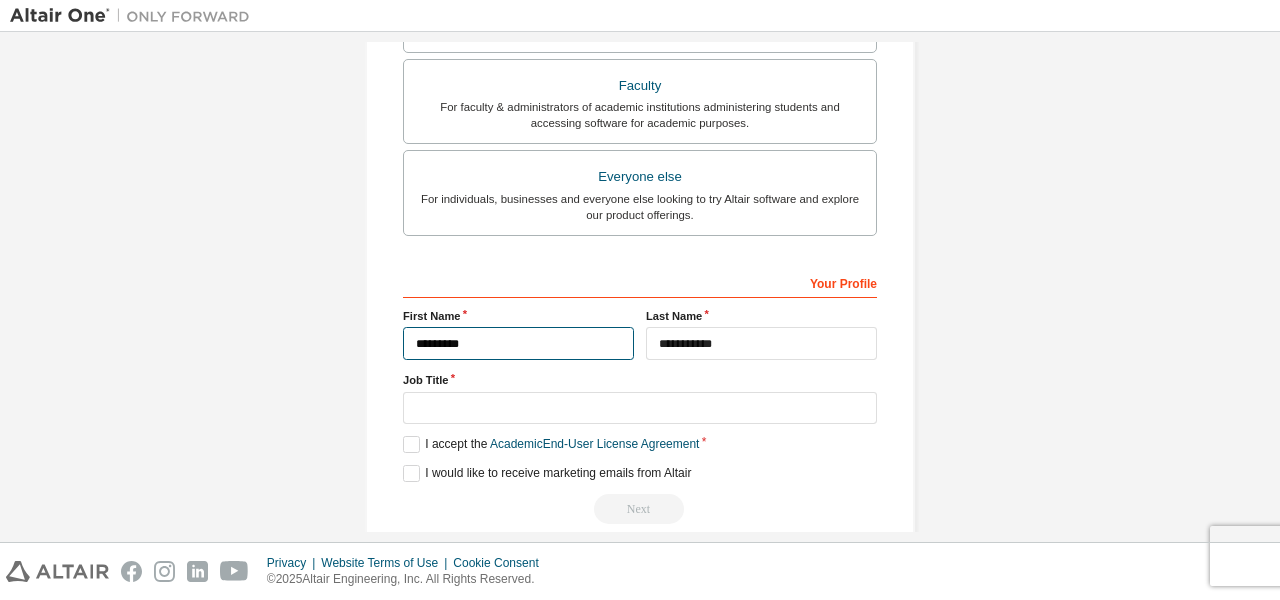 type on "********" 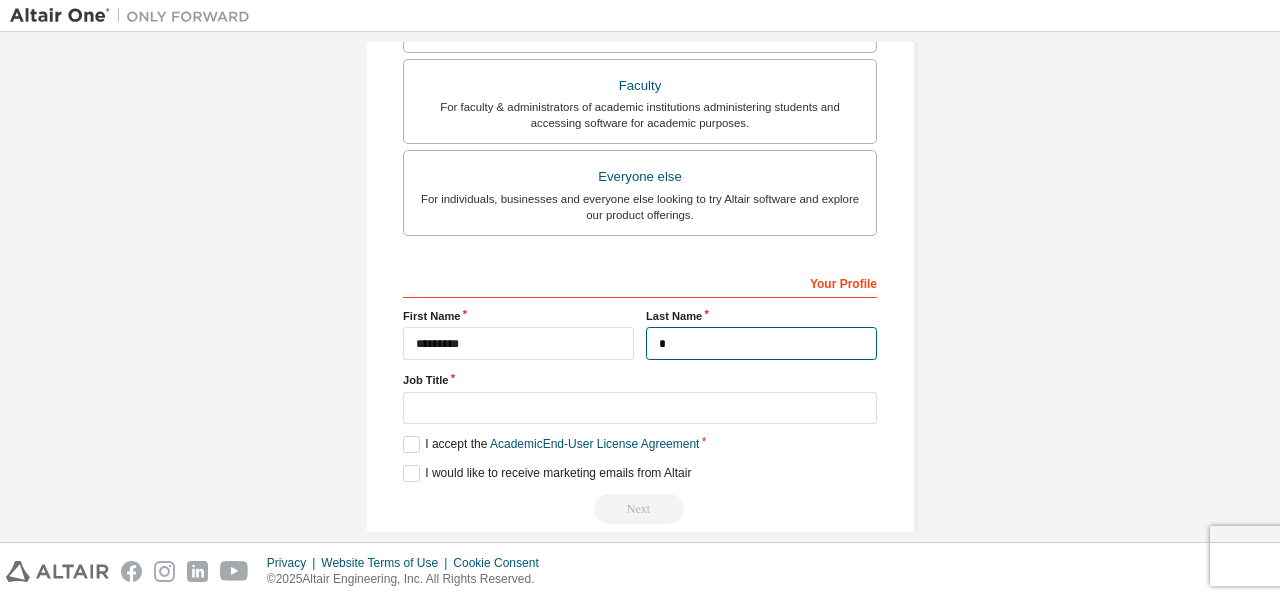 type on "*" 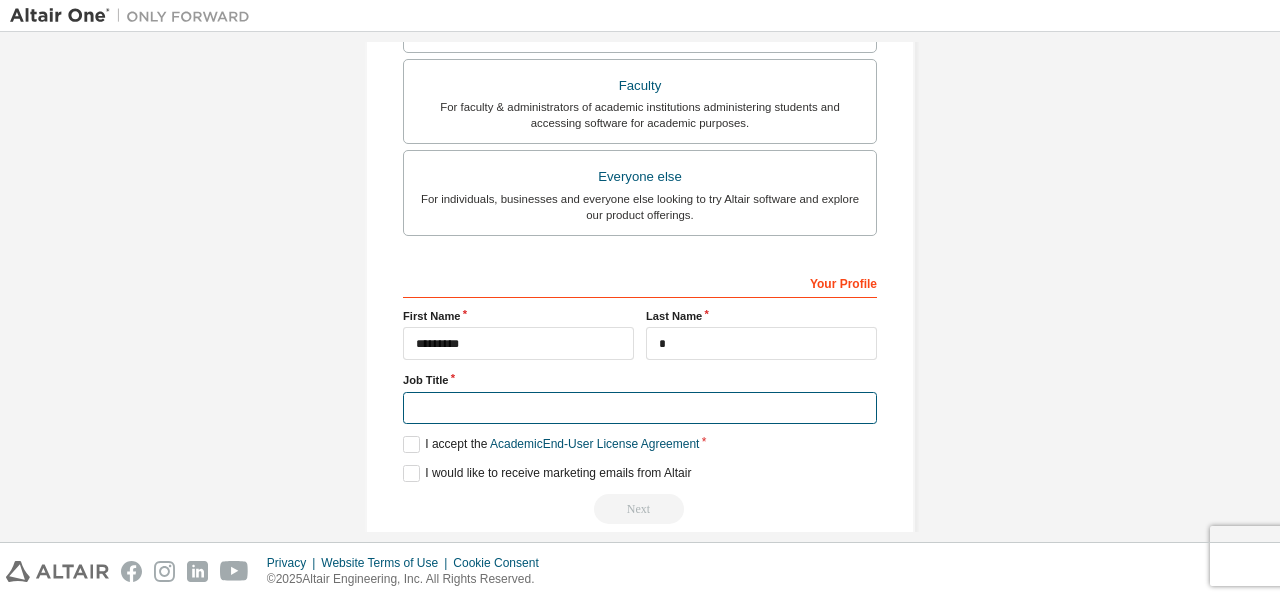 click at bounding box center (640, 408) 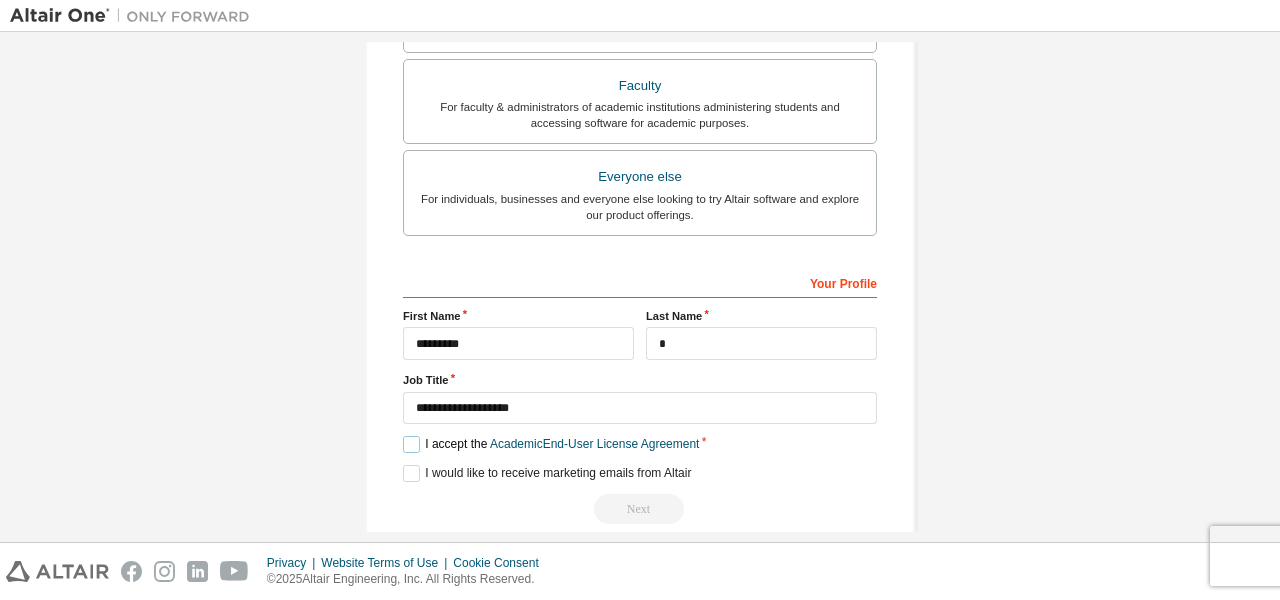 click on "I accept the   Academic   End-User License Agreement" at bounding box center [551, 444] 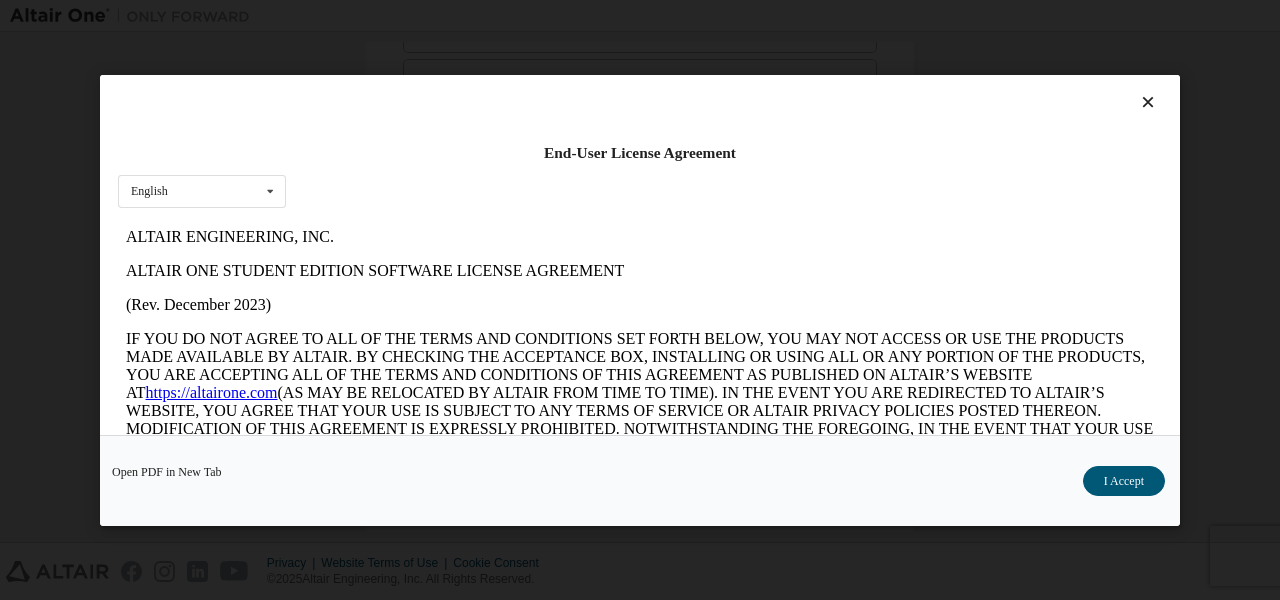 scroll, scrollTop: 0, scrollLeft: 0, axis: both 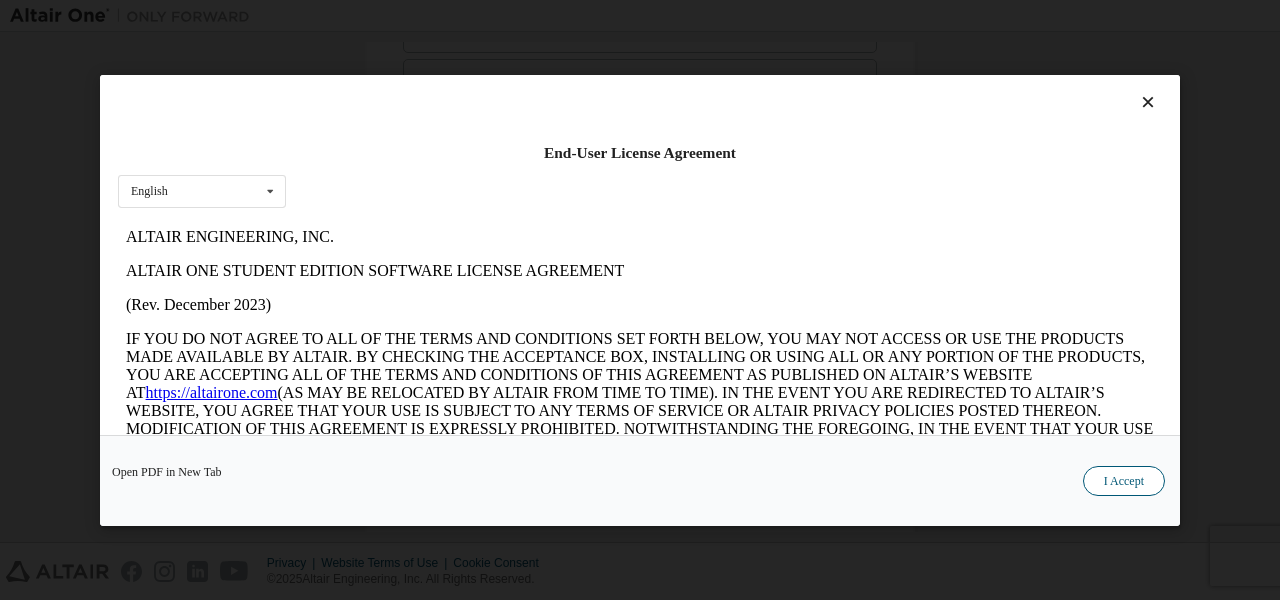 click on "I Accept" at bounding box center (1124, 481) 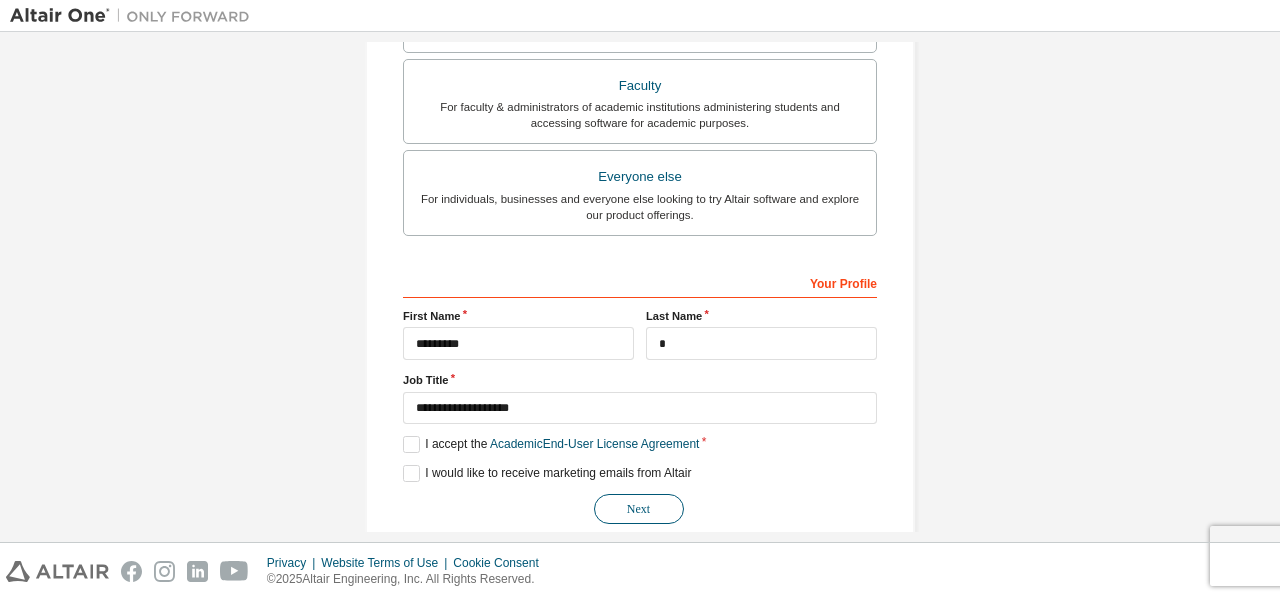 click on "Next" at bounding box center (639, 509) 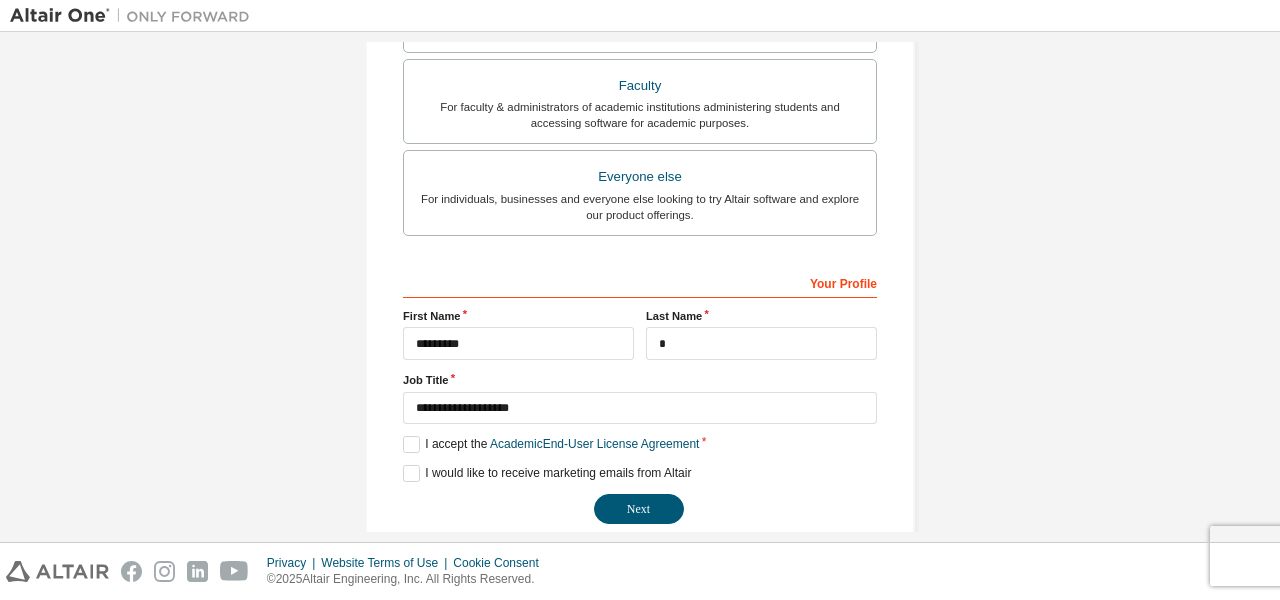 click on "Your Profile" at bounding box center [640, 282] 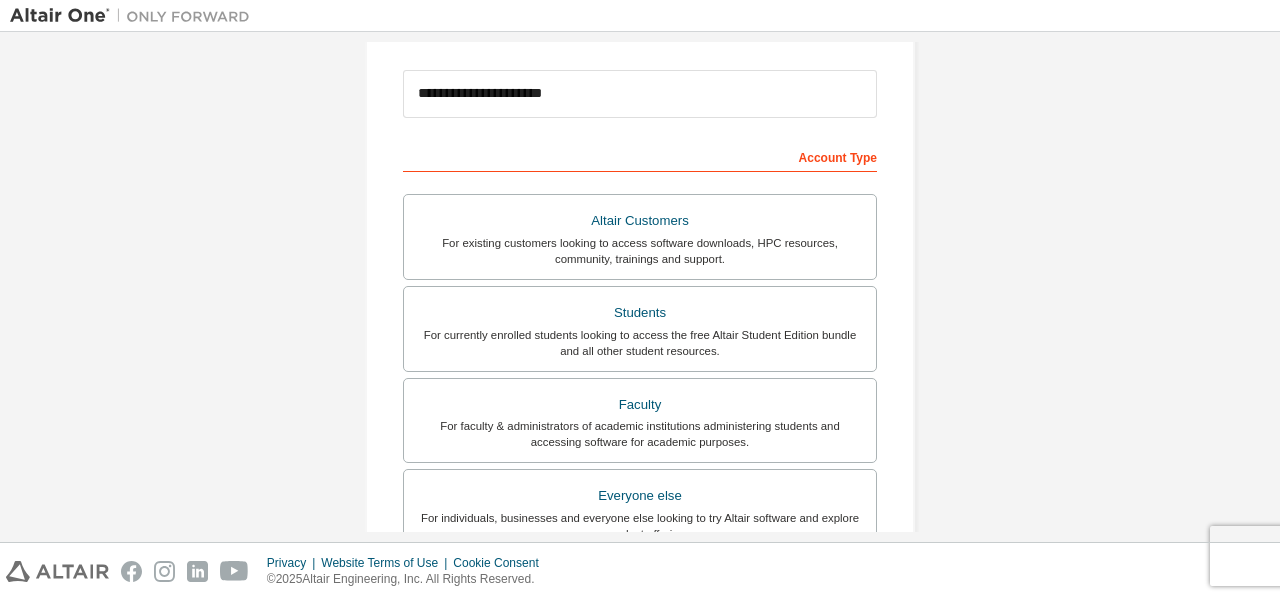 scroll, scrollTop: 175, scrollLeft: 0, axis: vertical 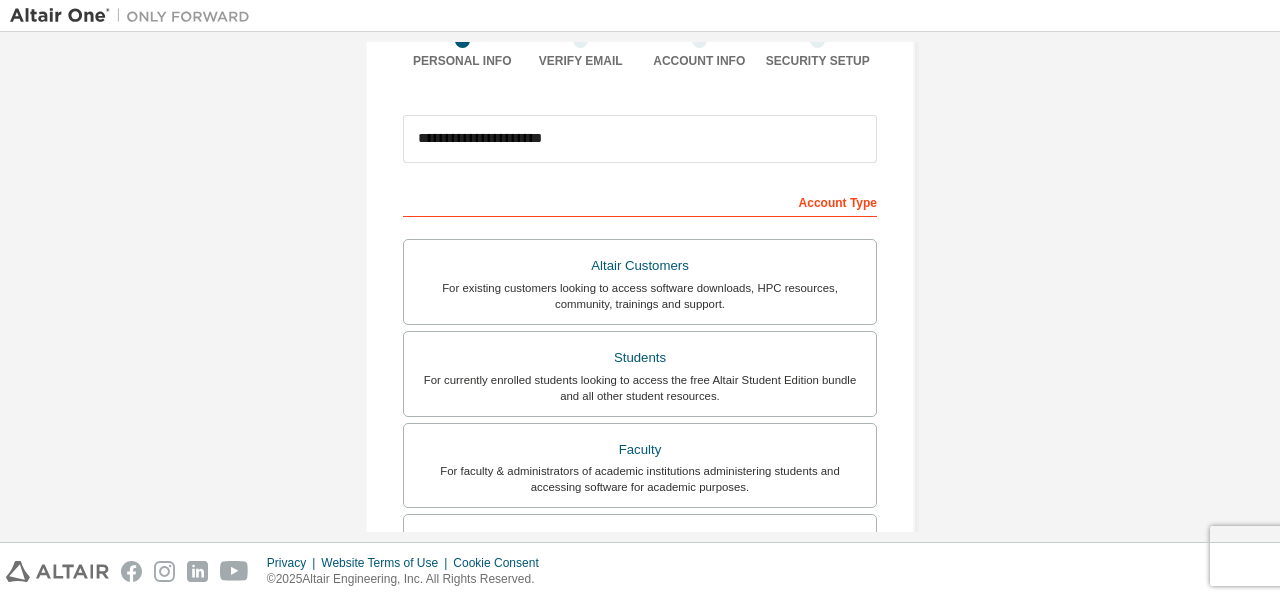 click on "Account Type" at bounding box center [640, 201] 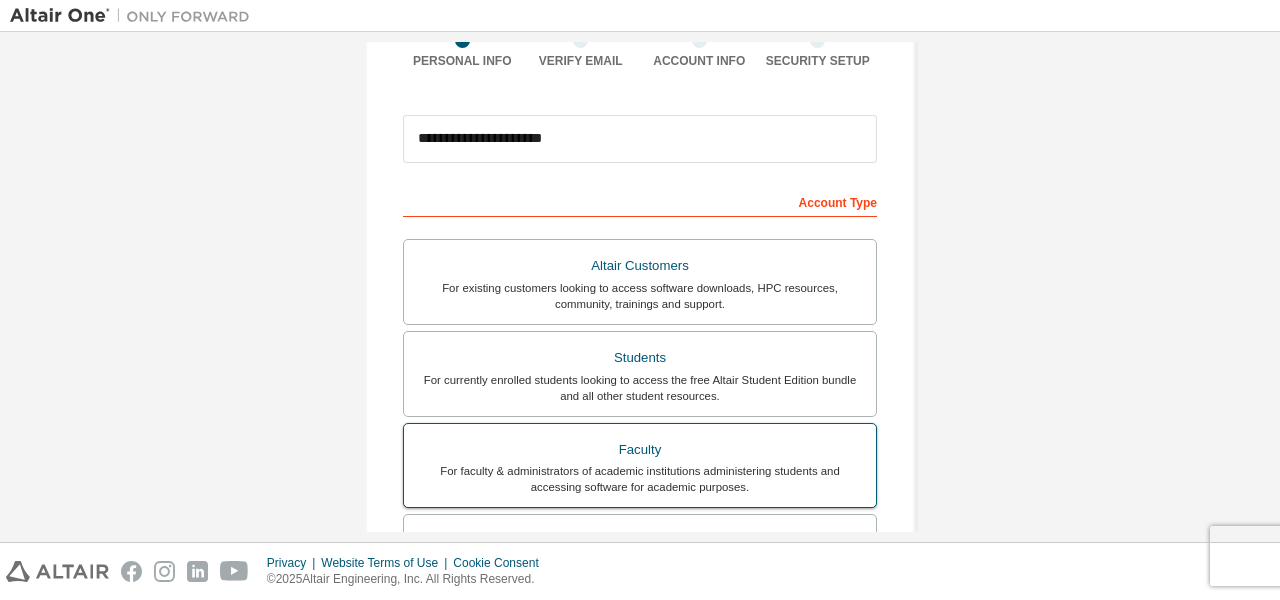 click on "For faculty & administrators of academic institutions administering students and accessing software for academic purposes." at bounding box center (640, 479) 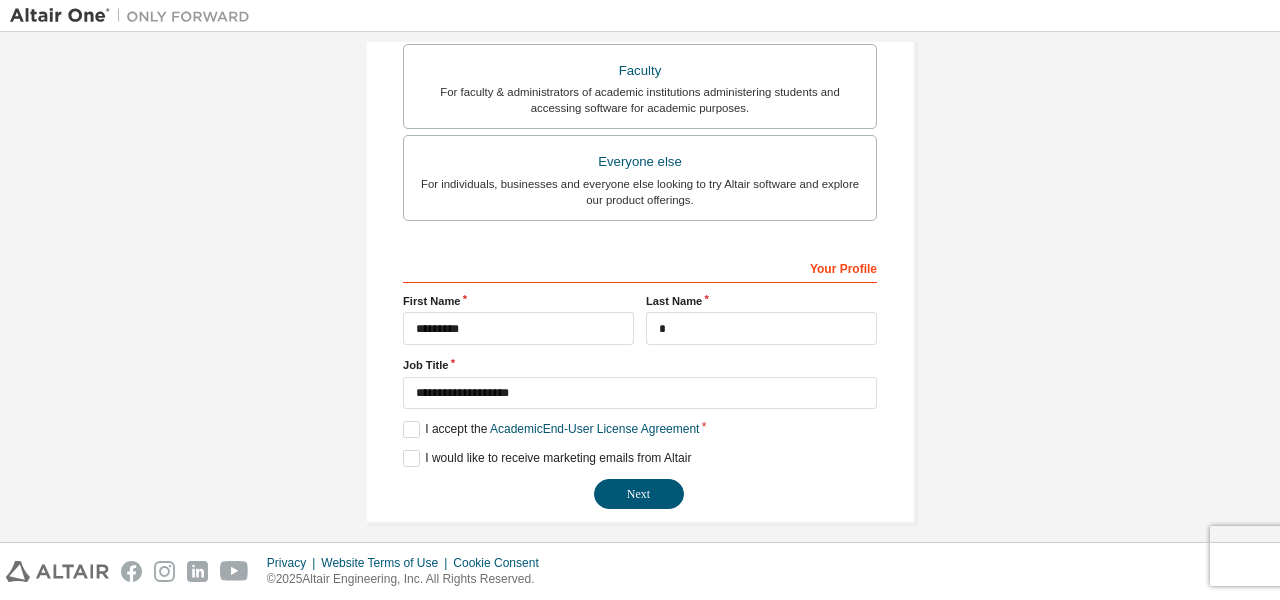 scroll, scrollTop: 569, scrollLeft: 0, axis: vertical 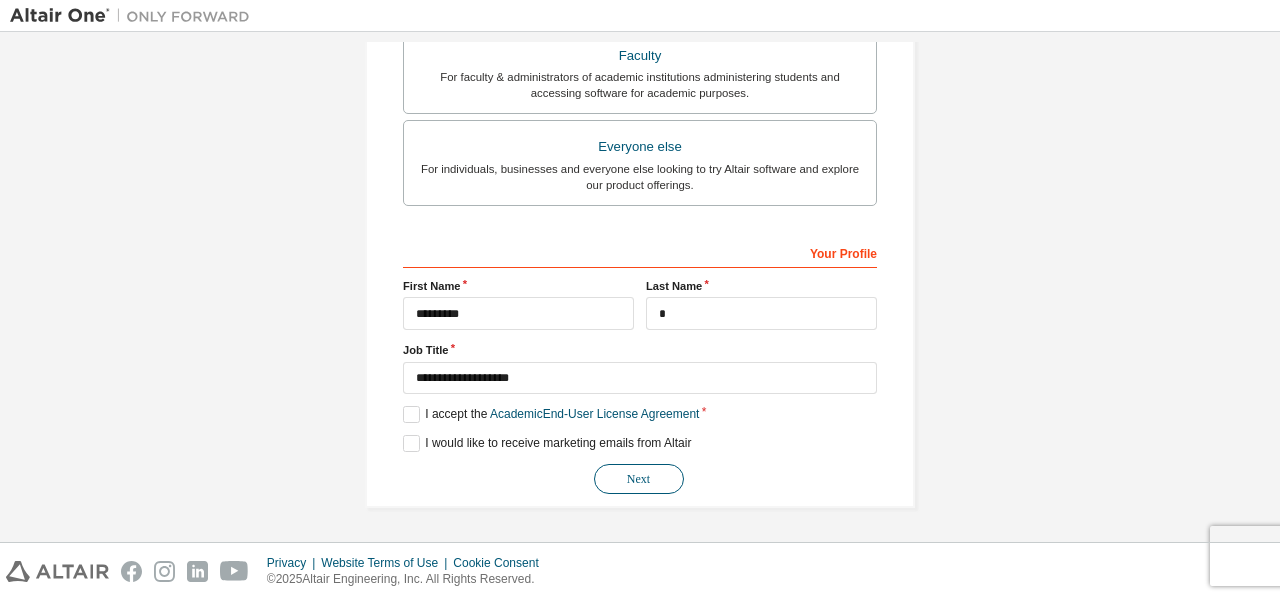 click on "Next" at bounding box center (639, 479) 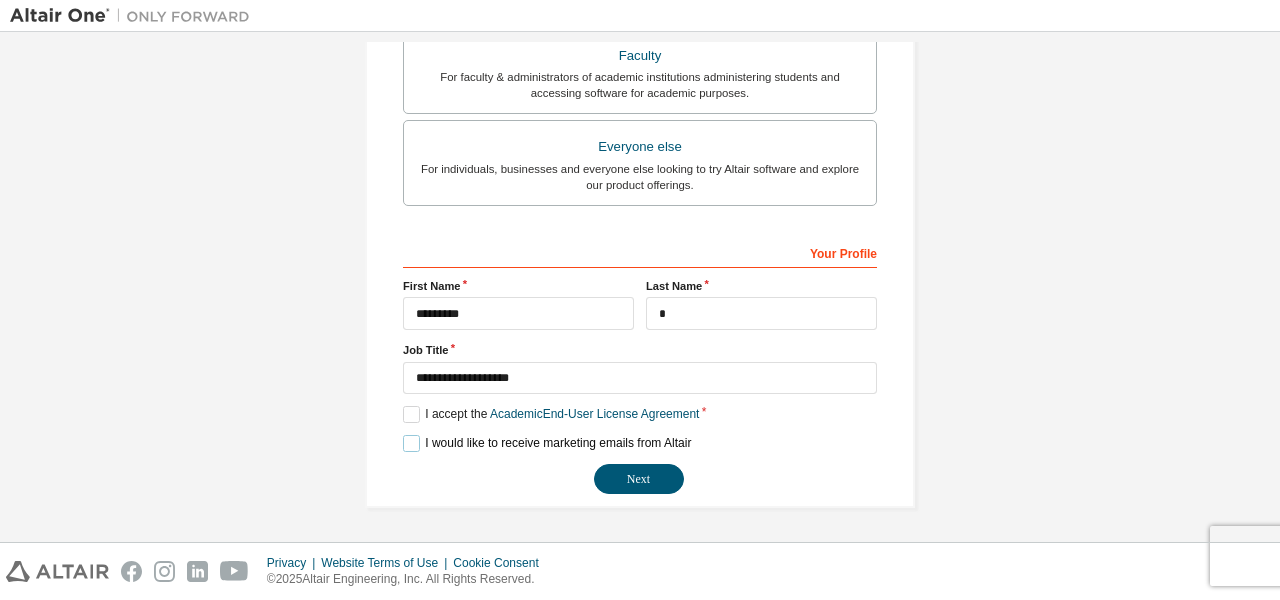 click on "I would like to receive marketing emails from Altair" at bounding box center [547, 443] 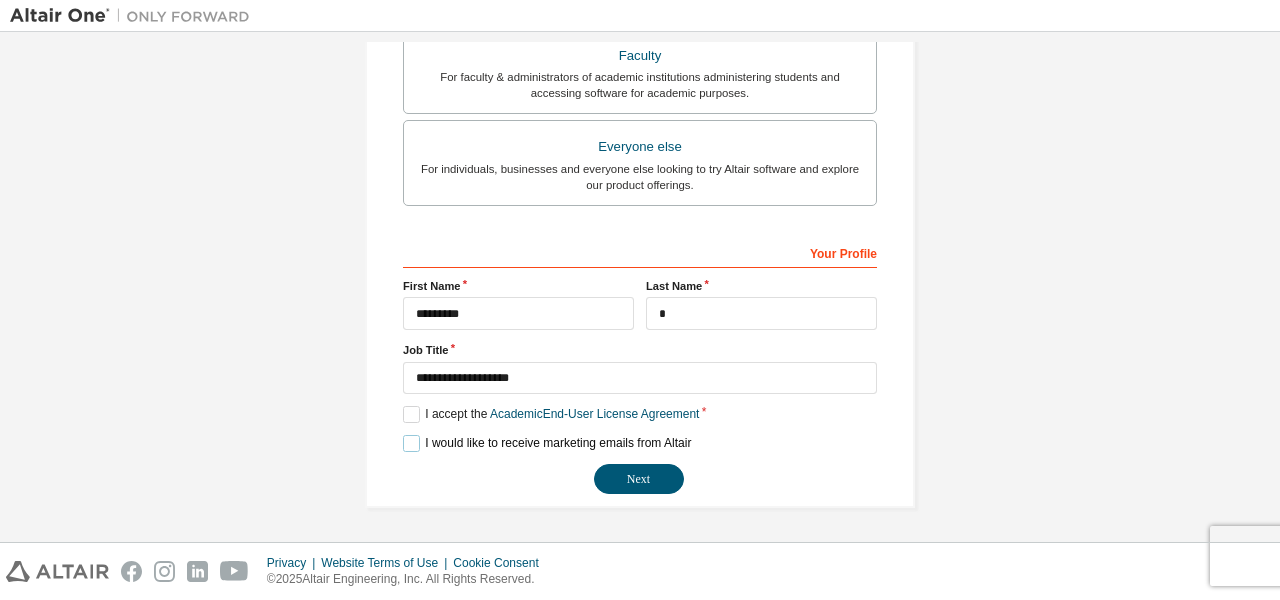 click on "I would like to receive marketing emails from Altair" at bounding box center (547, 443) 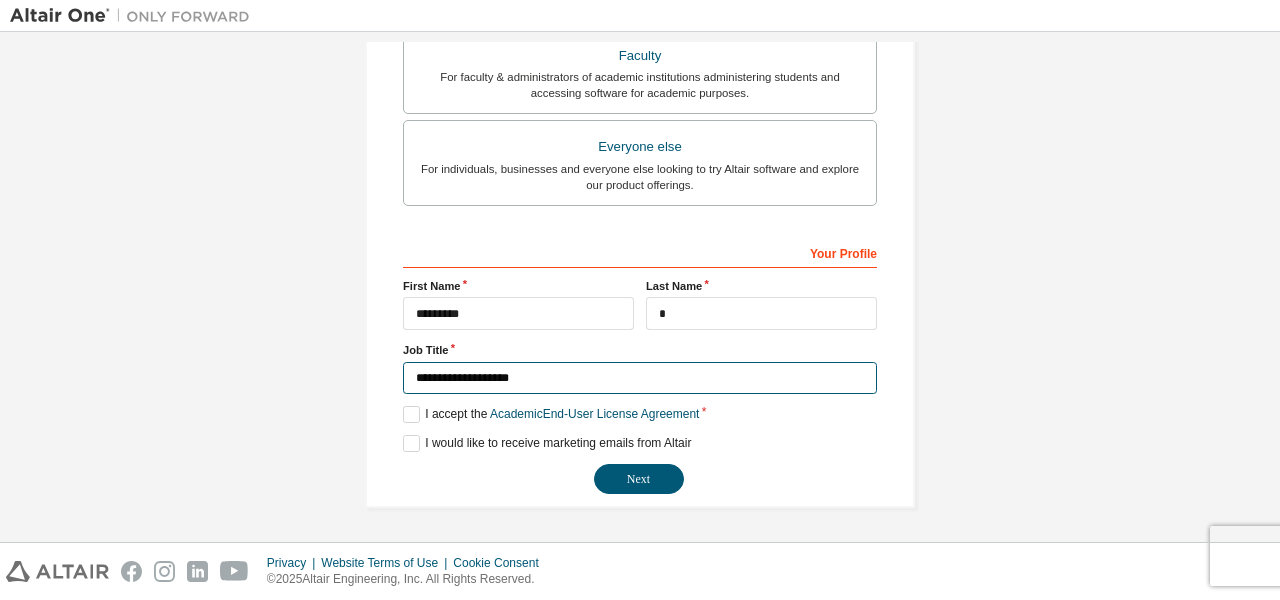 click on "**********" at bounding box center (640, 378) 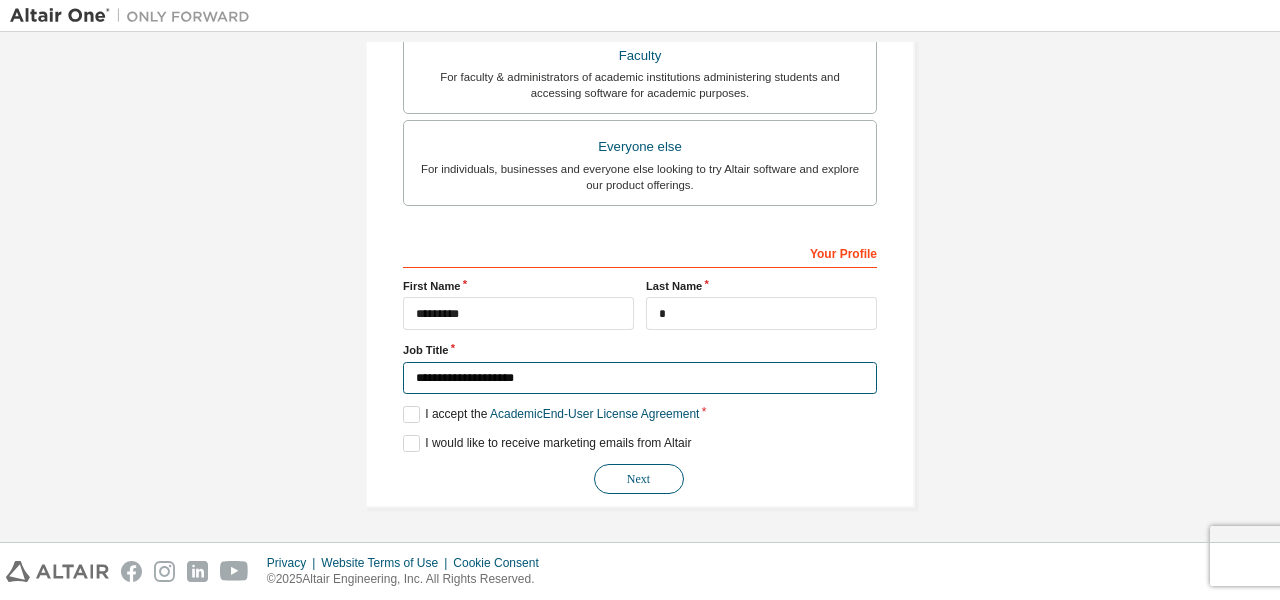 type on "**********" 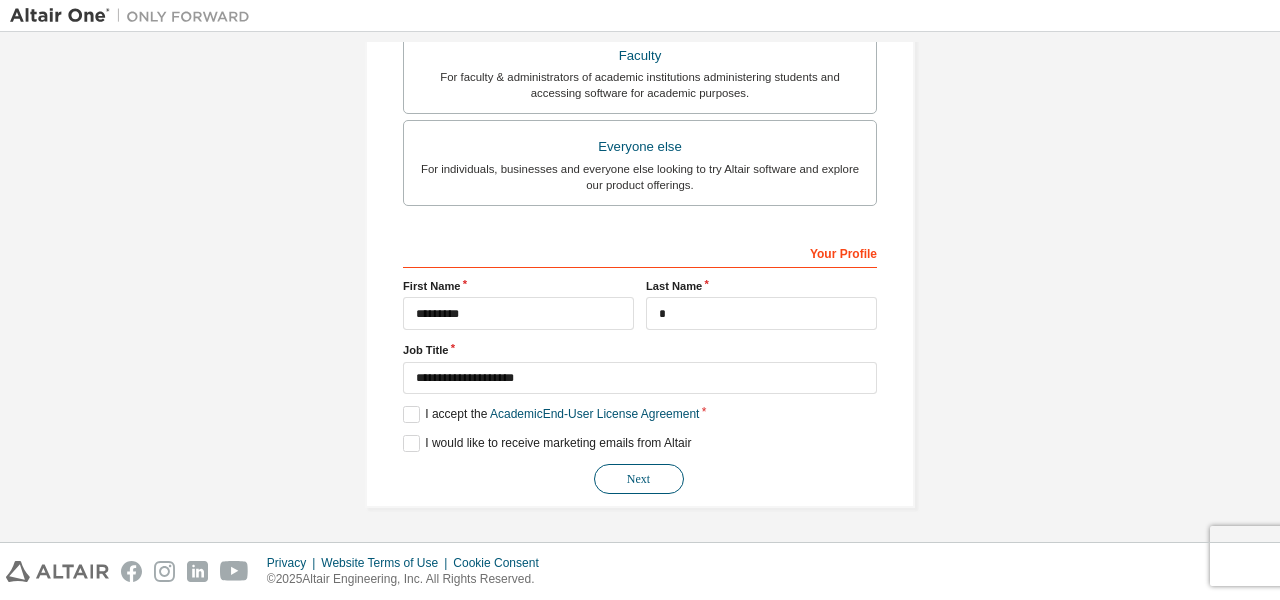 click on "Next" at bounding box center [639, 479] 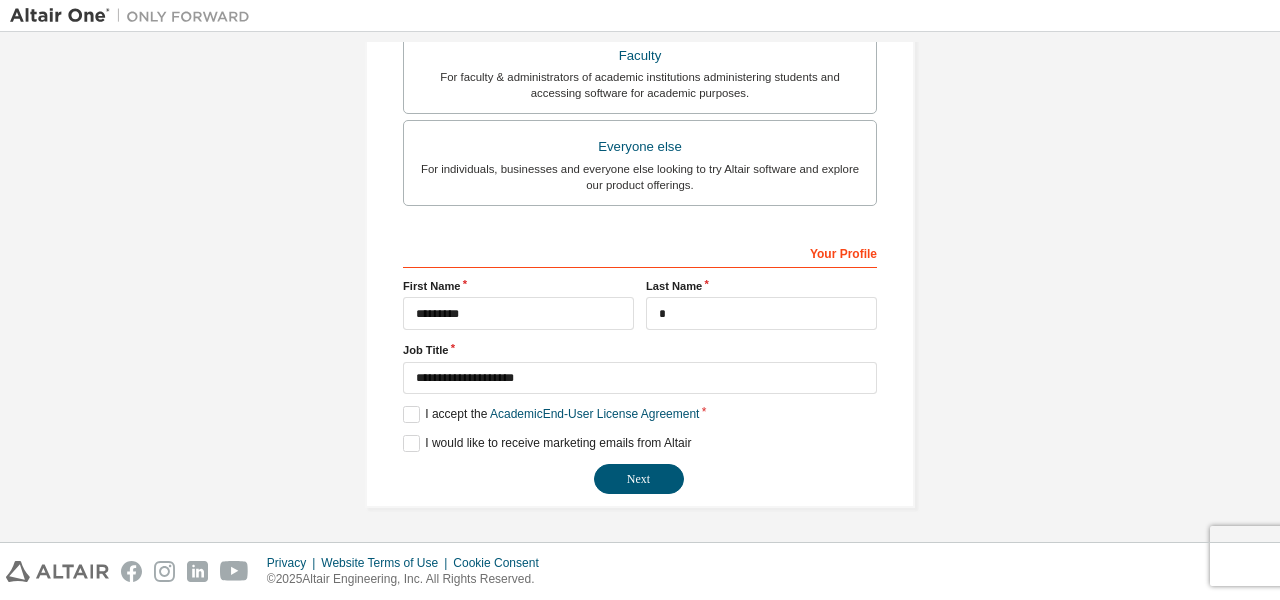 drag, startPoint x: 1259, startPoint y: 360, endPoint x: 1267, endPoint y: 344, distance: 17.888544 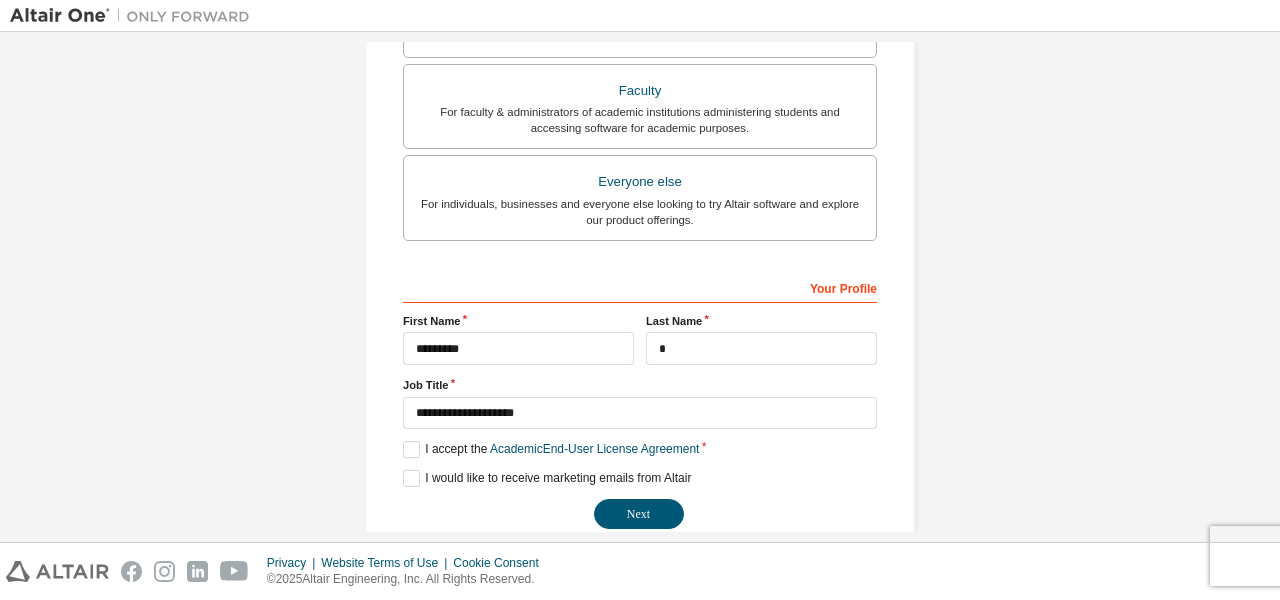 scroll, scrollTop: 530, scrollLeft: 0, axis: vertical 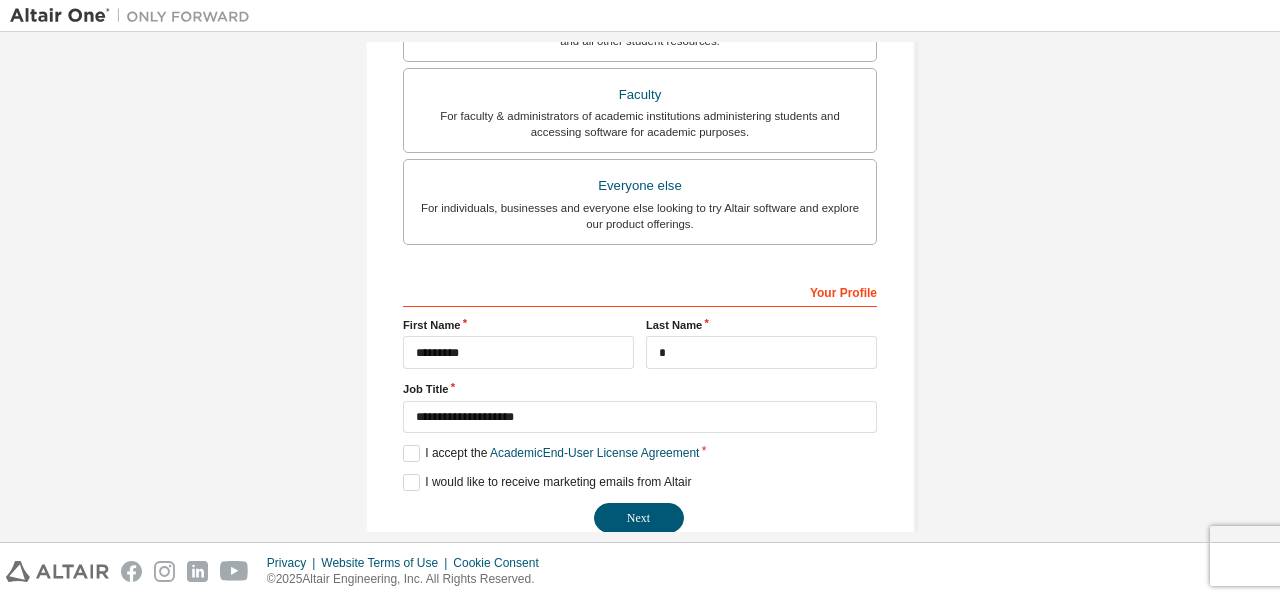 click on "**********" at bounding box center [640, 41] 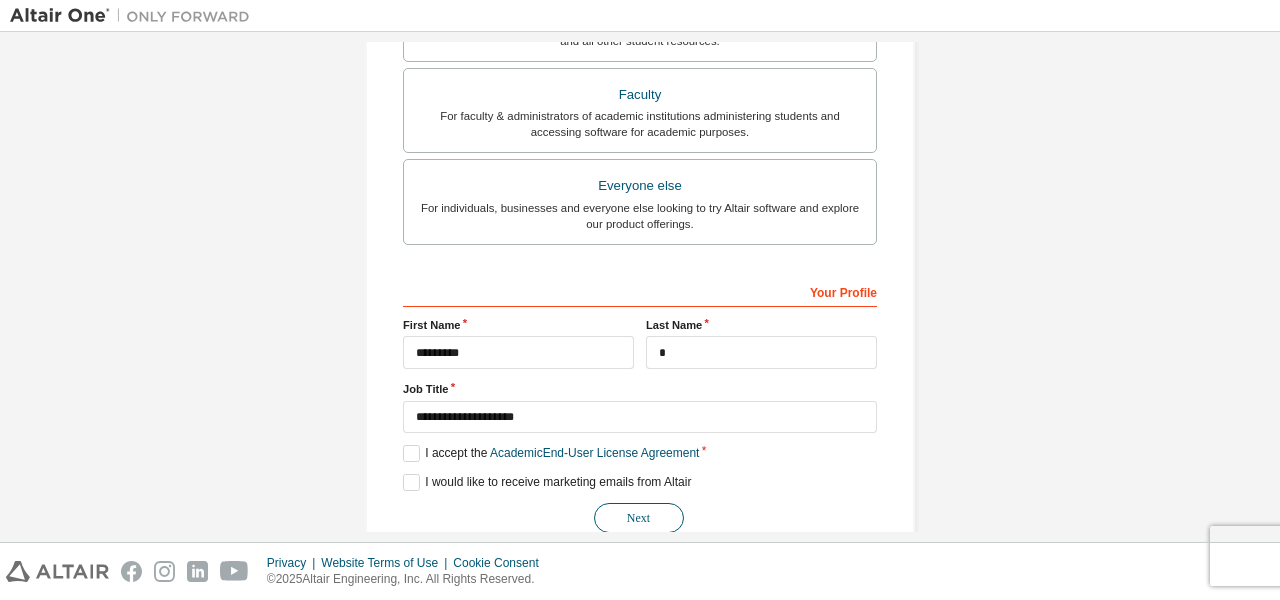 click on "Next" at bounding box center (639, 518) 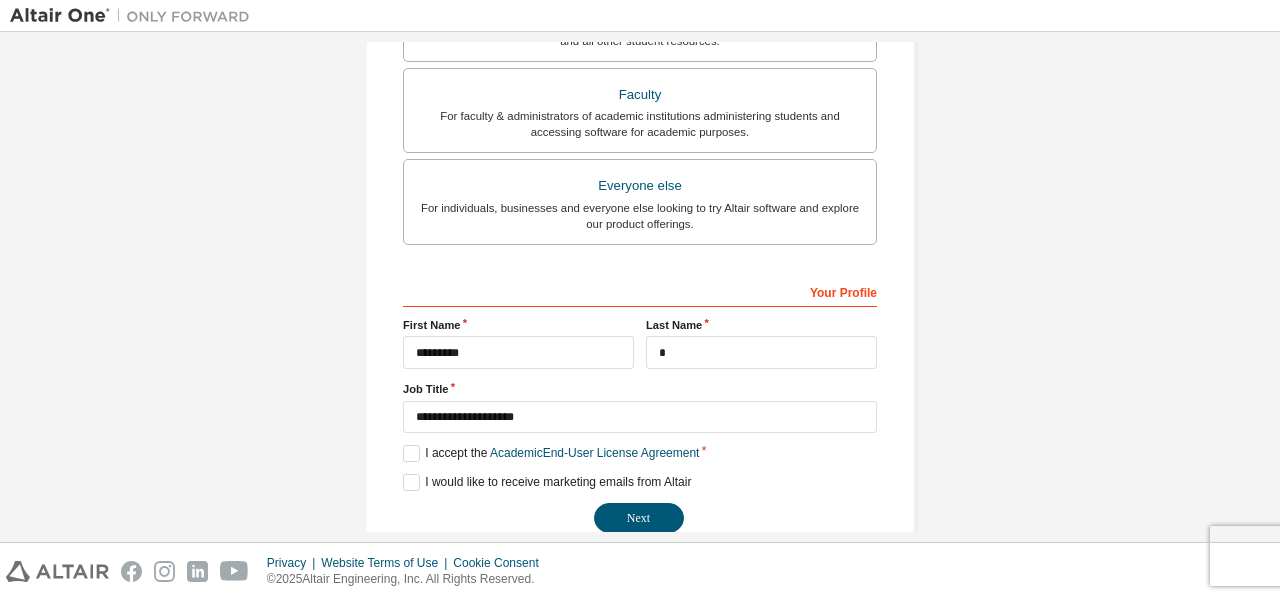 click on "**********" at bounding box center [640, 41] 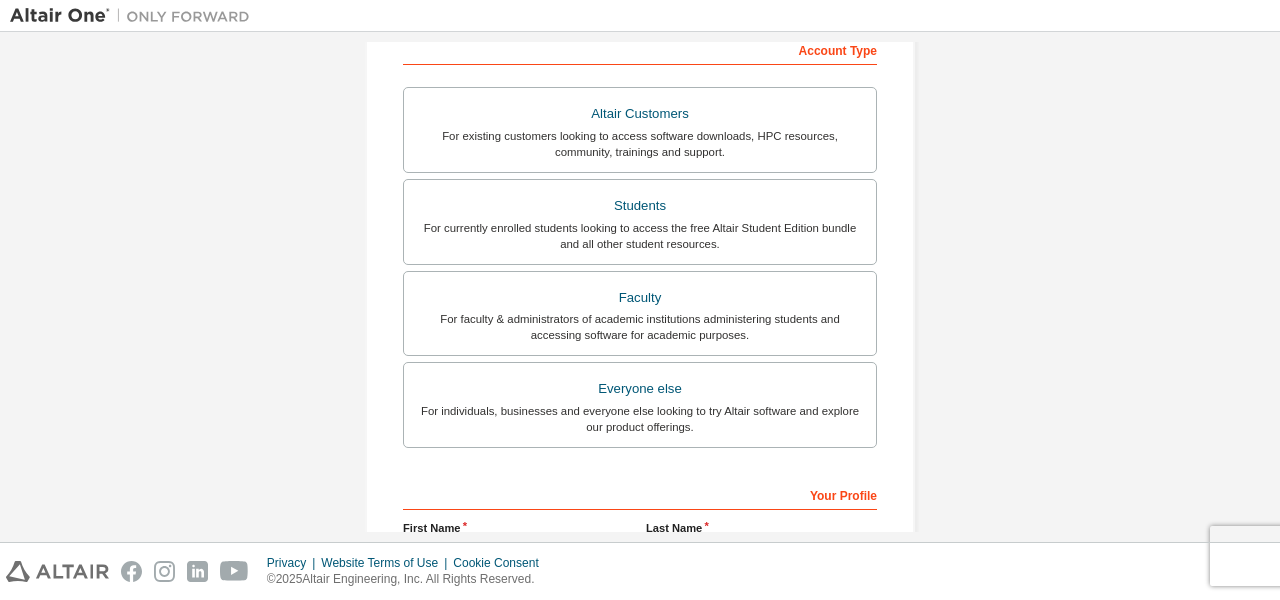 scroll, scrollTop: 258, scrollLeft: 0, axis: vertical 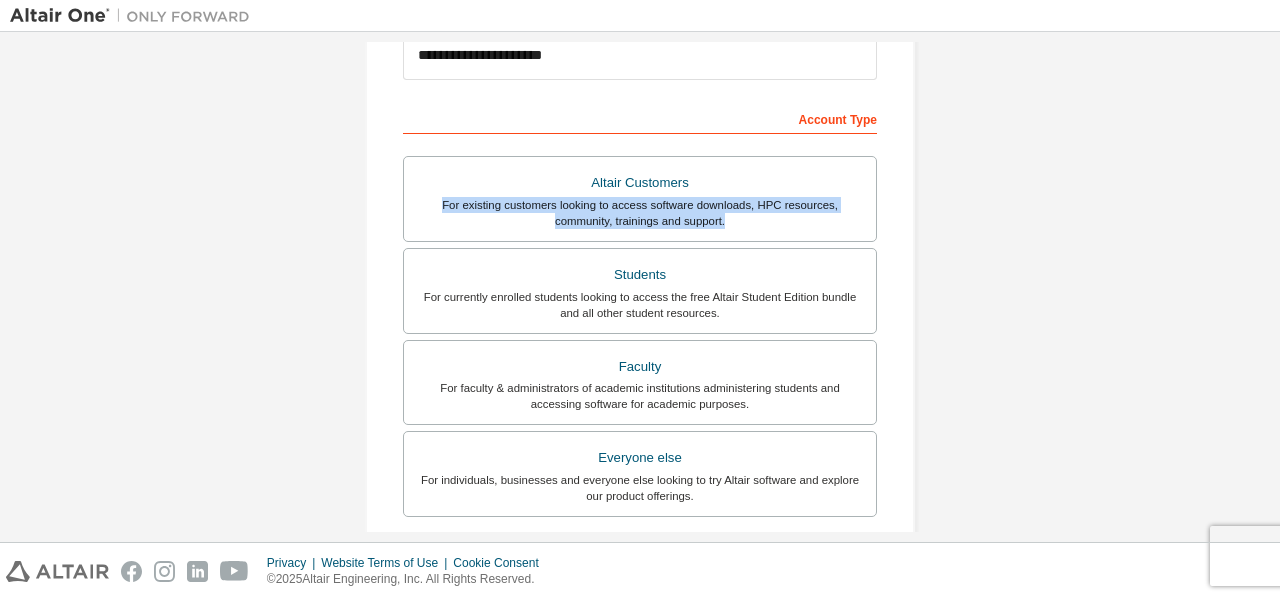 drag, startPoint x: 1274, startPoint y: 233, endPoint x: 1271, endPoint y: 137, distance: 96.04687 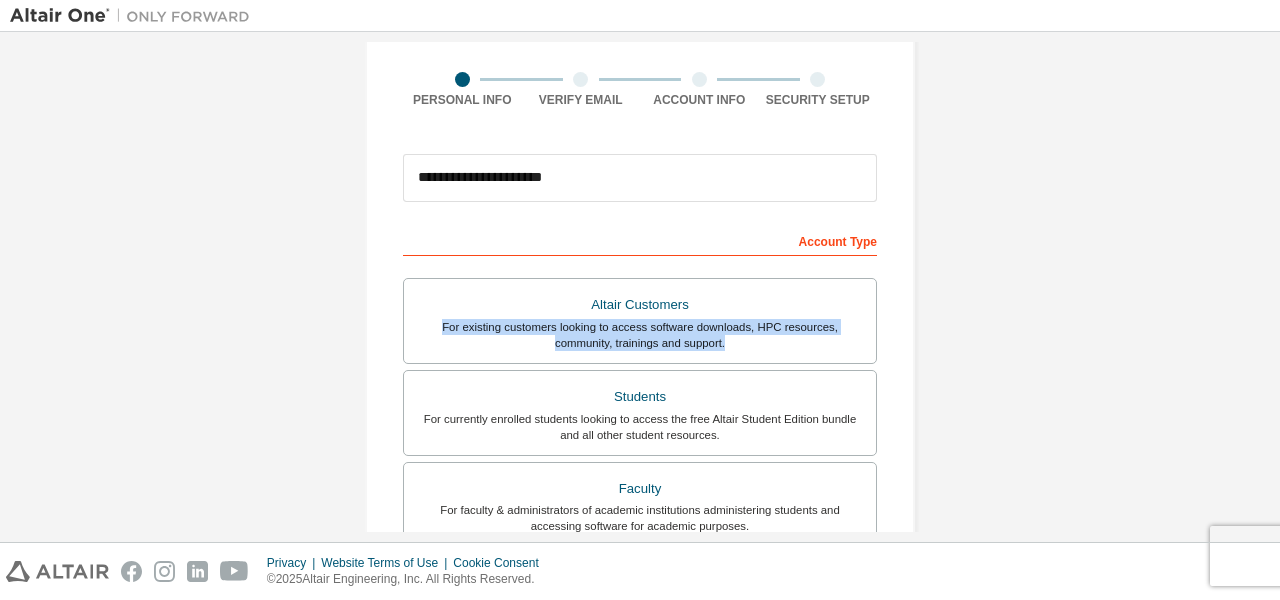 scroll, scrollTop: 335, scrollLeft: 0, axis: vertical 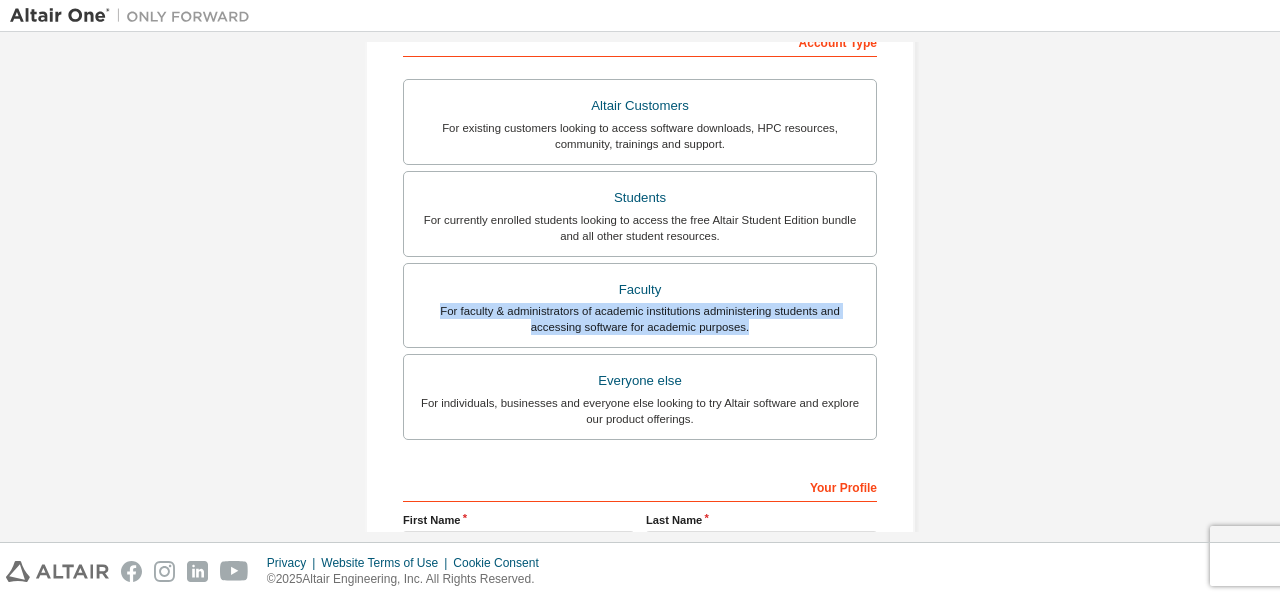 drag, startPoint x: 1258, startPoint y: 271, endPoint x: 1260, endPoint y: 348, distance: 77.02597 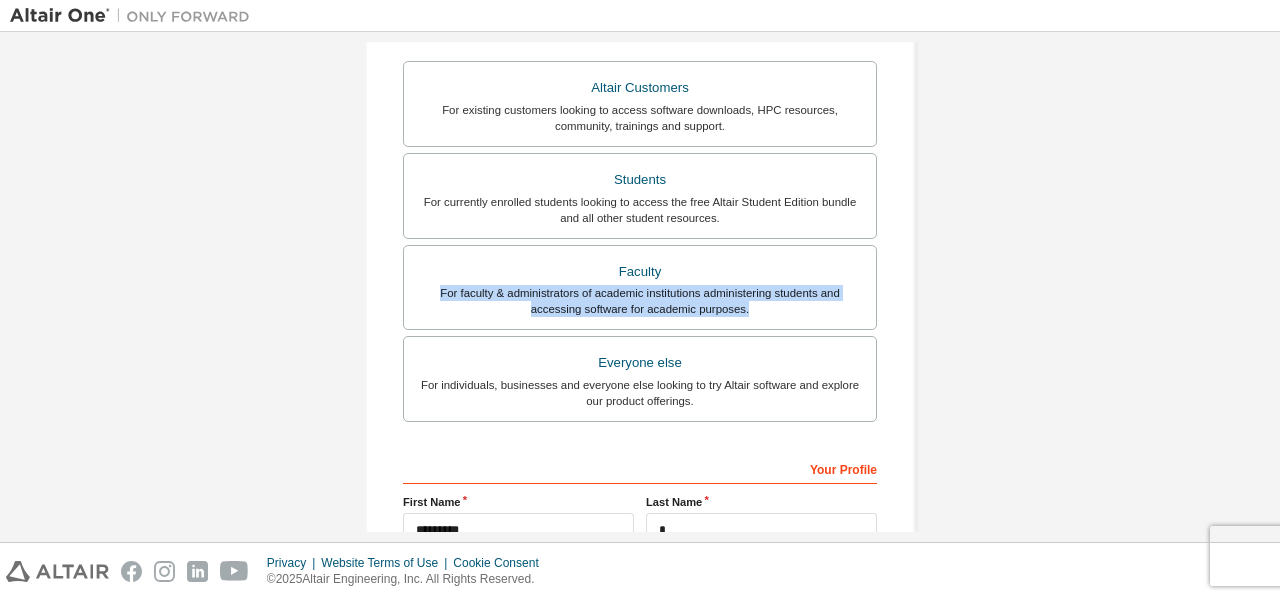 click on "**********" at bounding box center [640, 218] 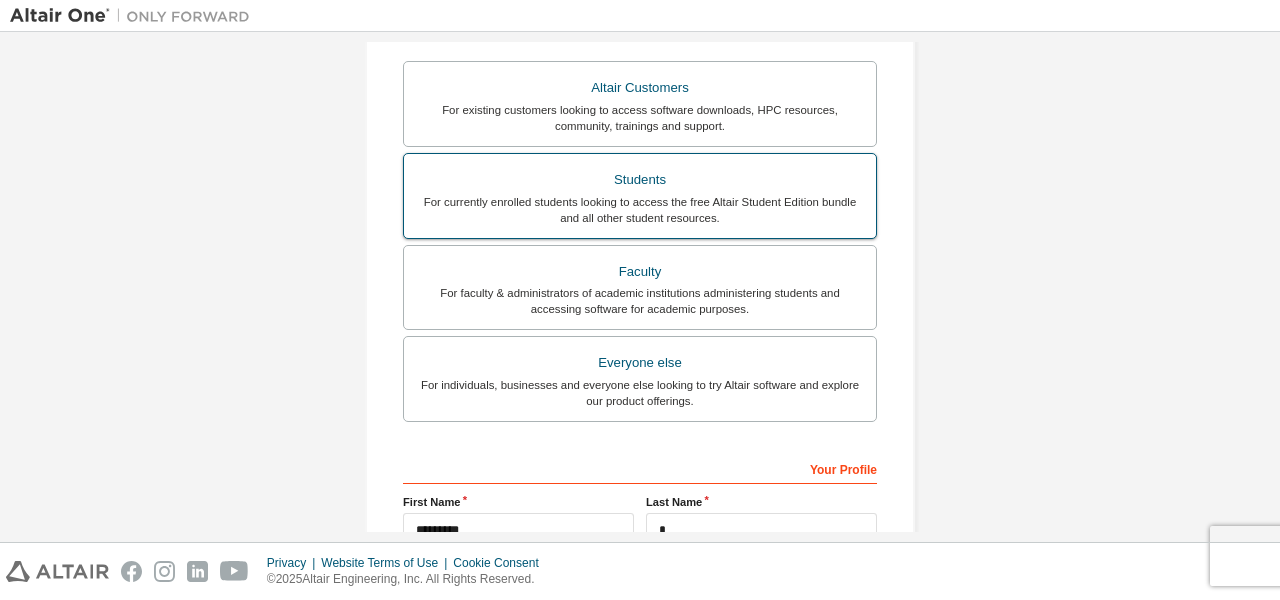 click on "For currently enrolled students looking to access the free Altair Student Edition bundle and all other student resources." at bounding box center (640, 210) 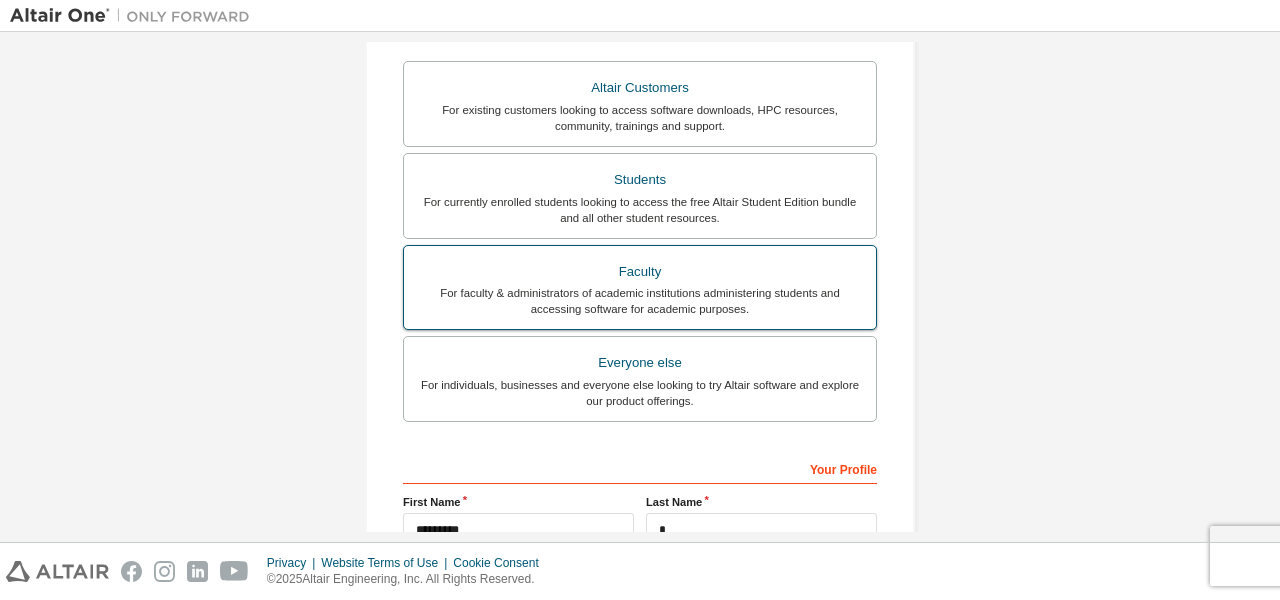 click on "Faculty" at bounding box center [640, 272] 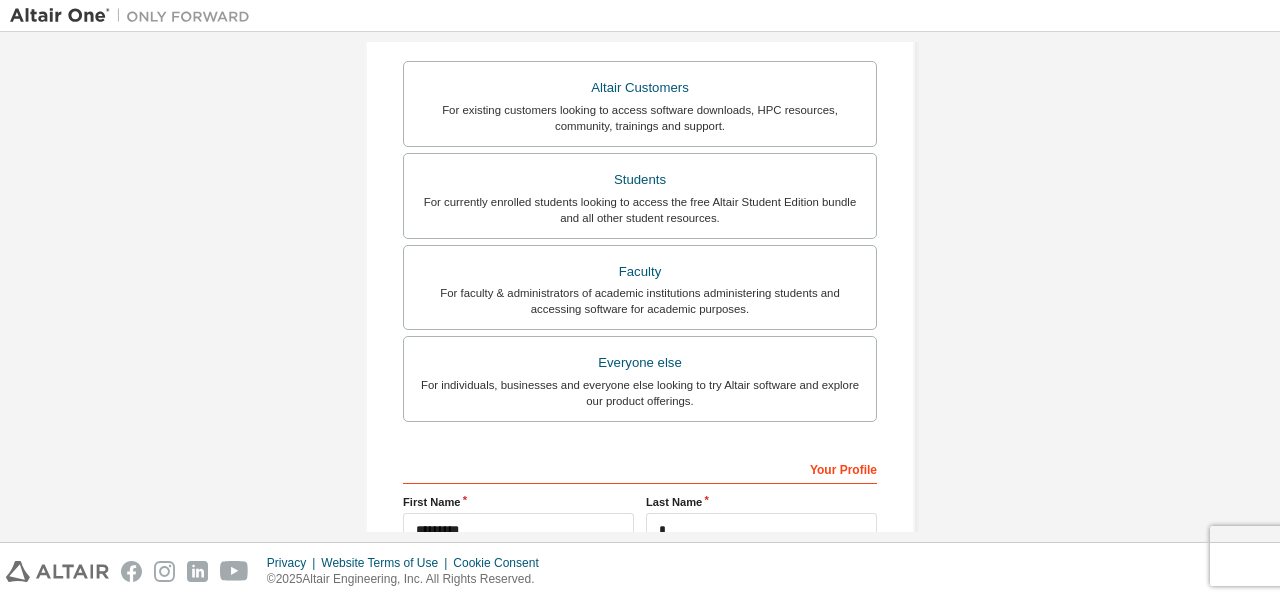 click on "Your Profile" at bounding box center (640, 468) 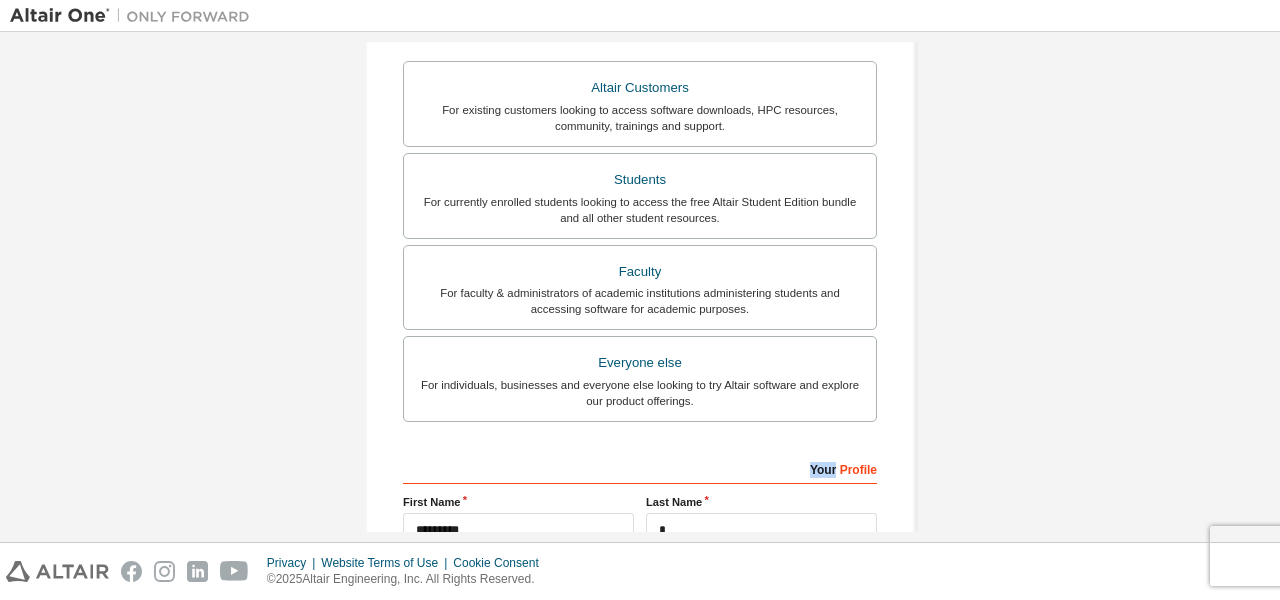 click on "Your Profile" at bounding box center [640, 468] 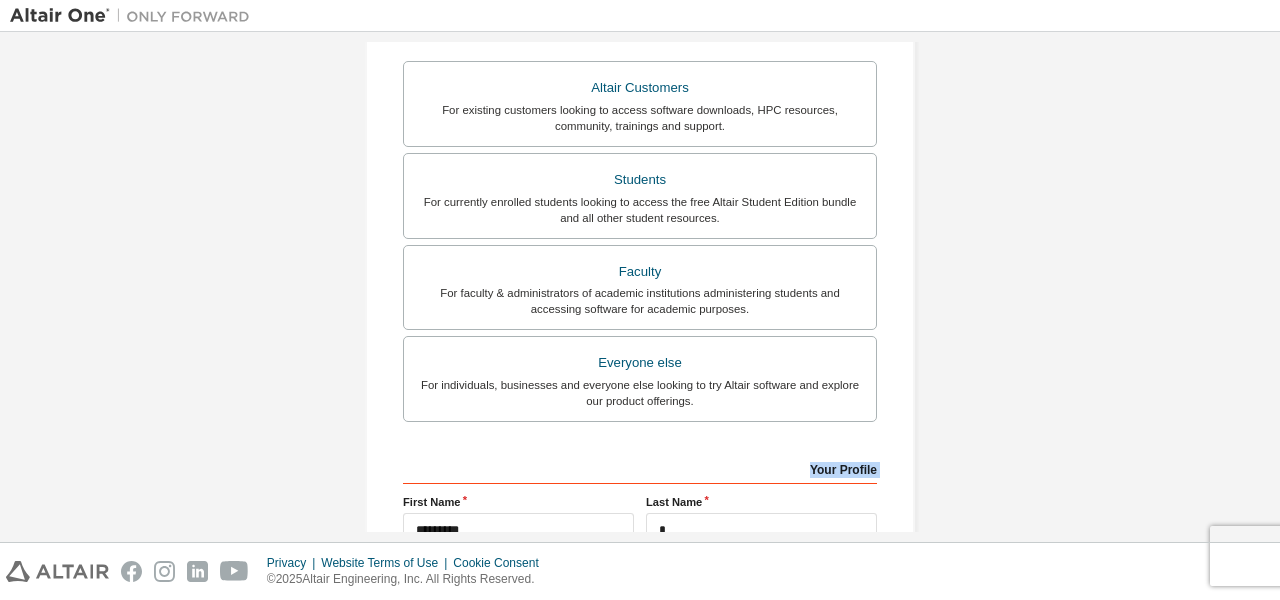 click on "Your Profile" at bounding box center [640, 468] 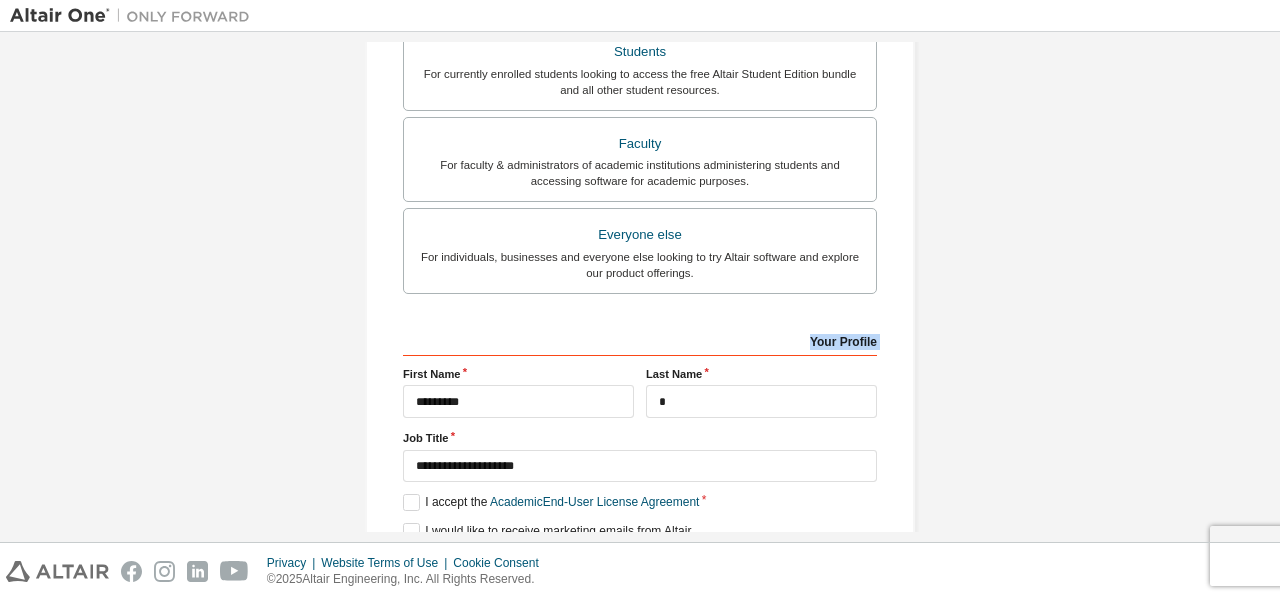 scroll, scrollTop: 569, scrollLeft: 0, axis: vertical 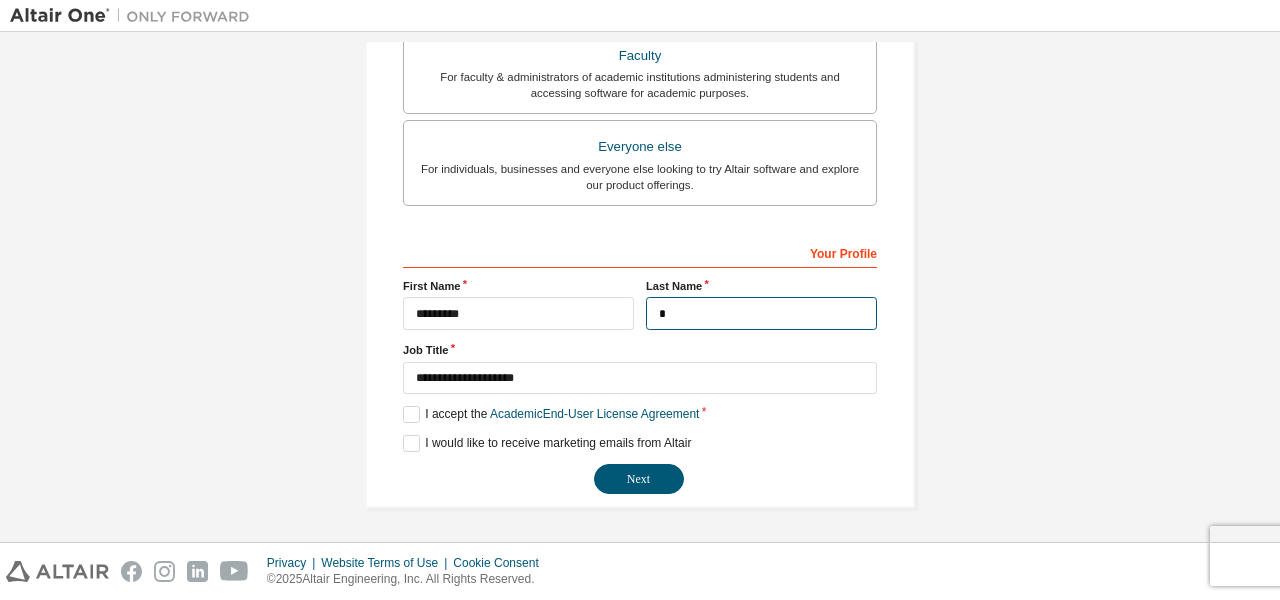click on "*" at bounding box center [761, 313] 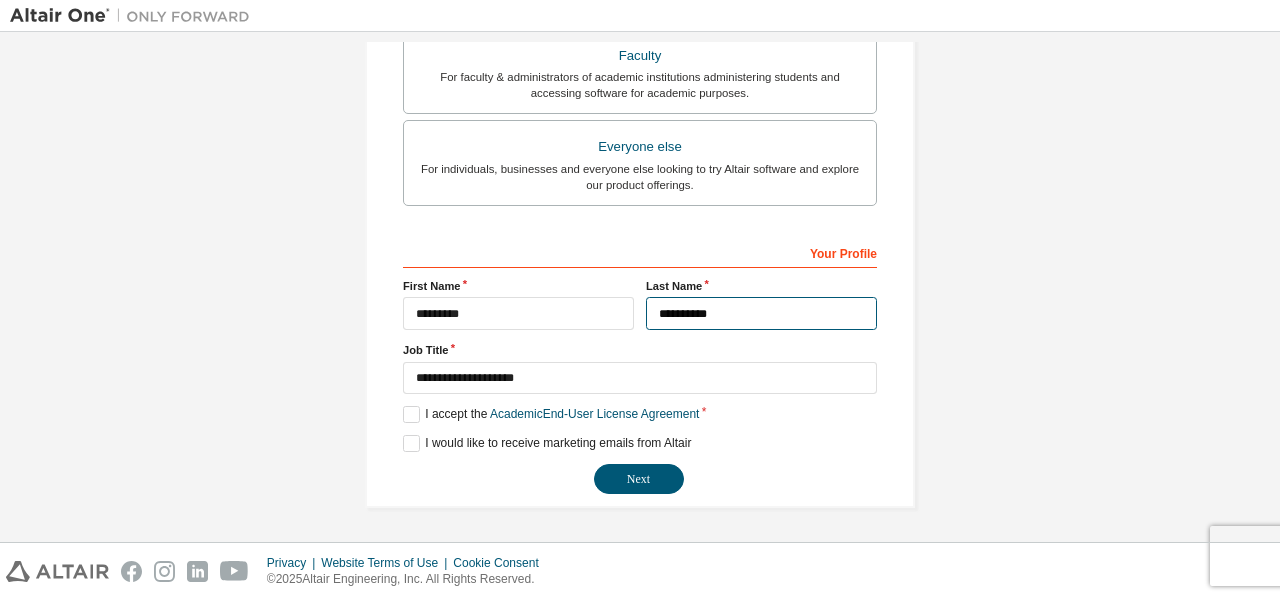 type on "**********" 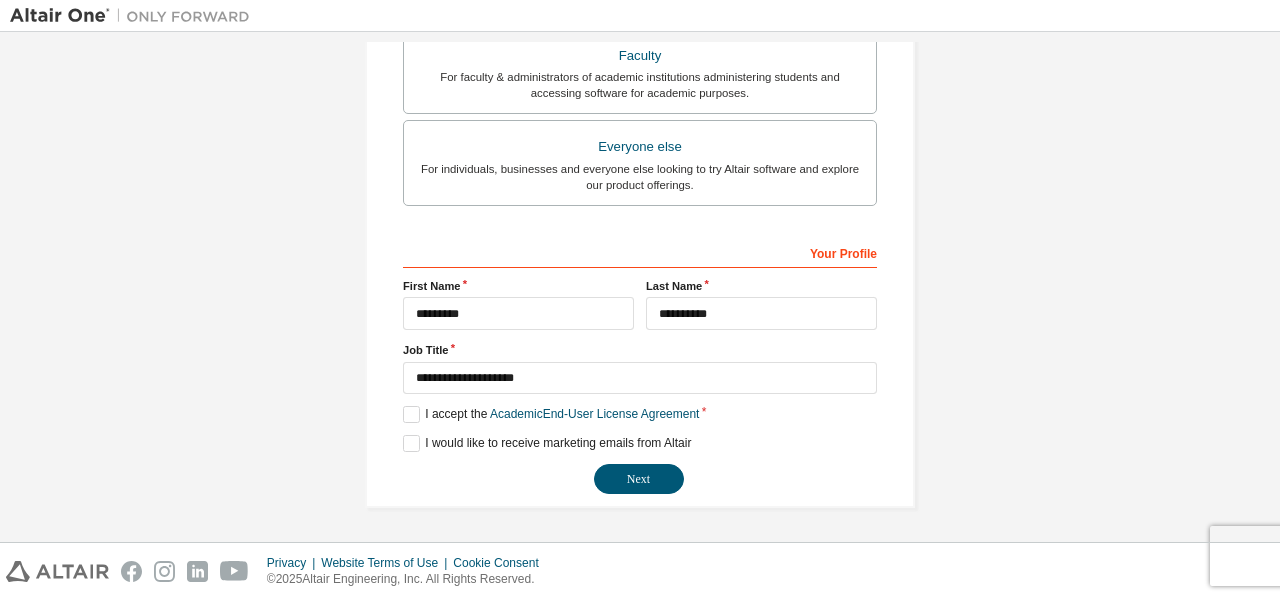 click on "**********" at bounding box center [640, 2] 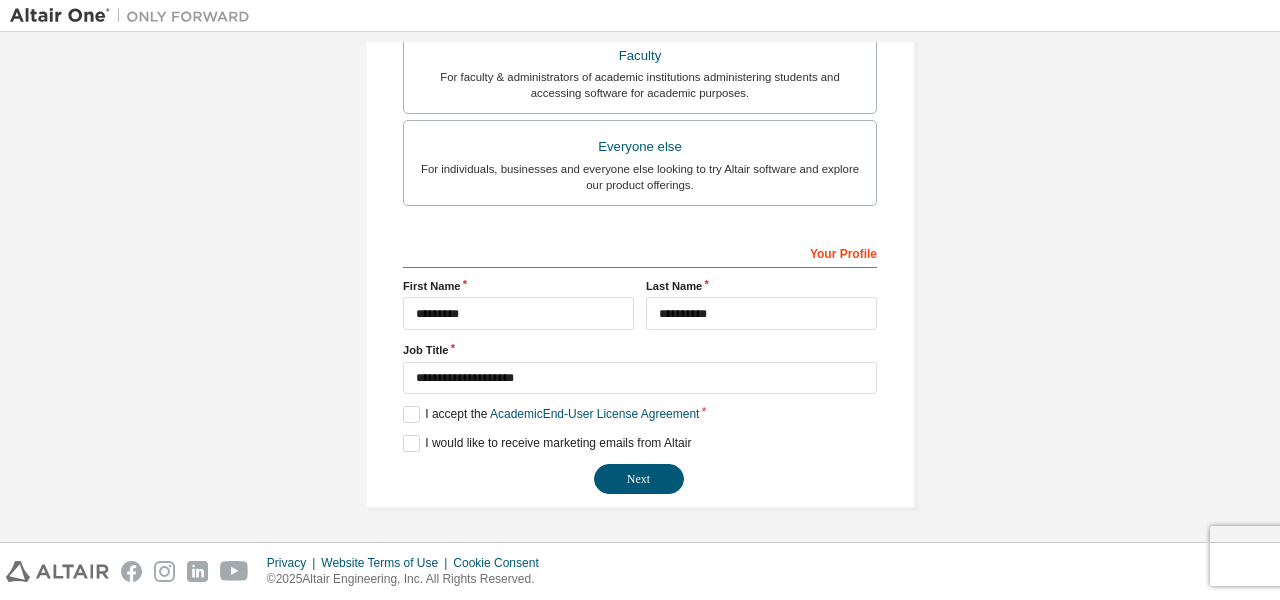 click on "**********" at bounding box center (640, 365) 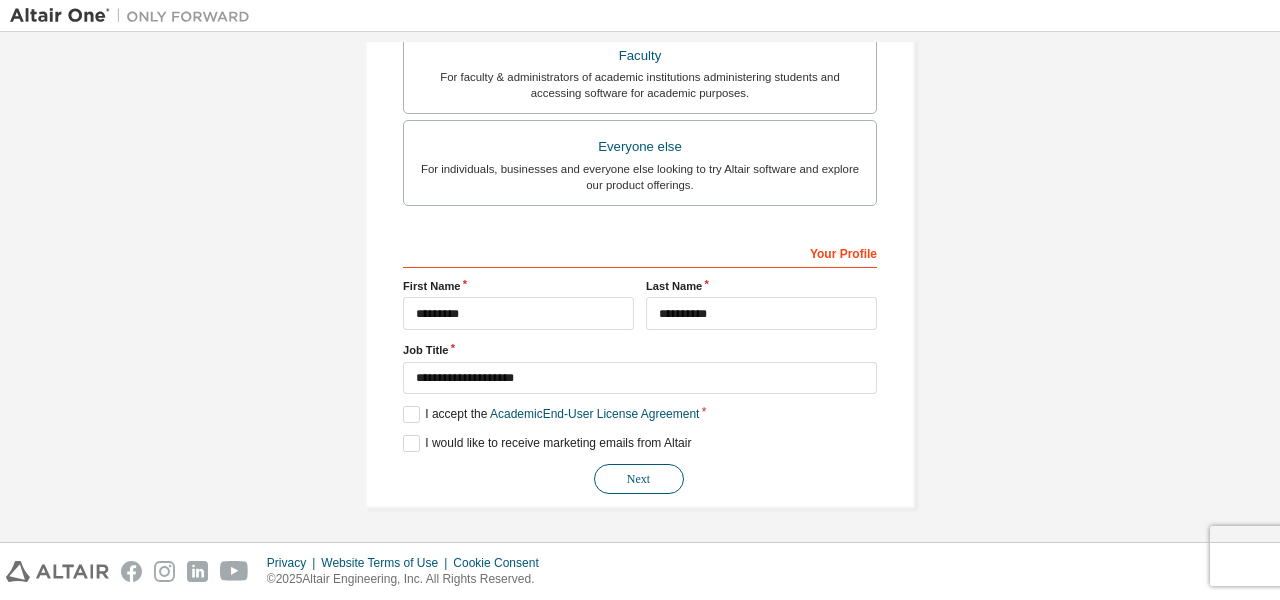 click on "Next" at bounding box center (639, 479) 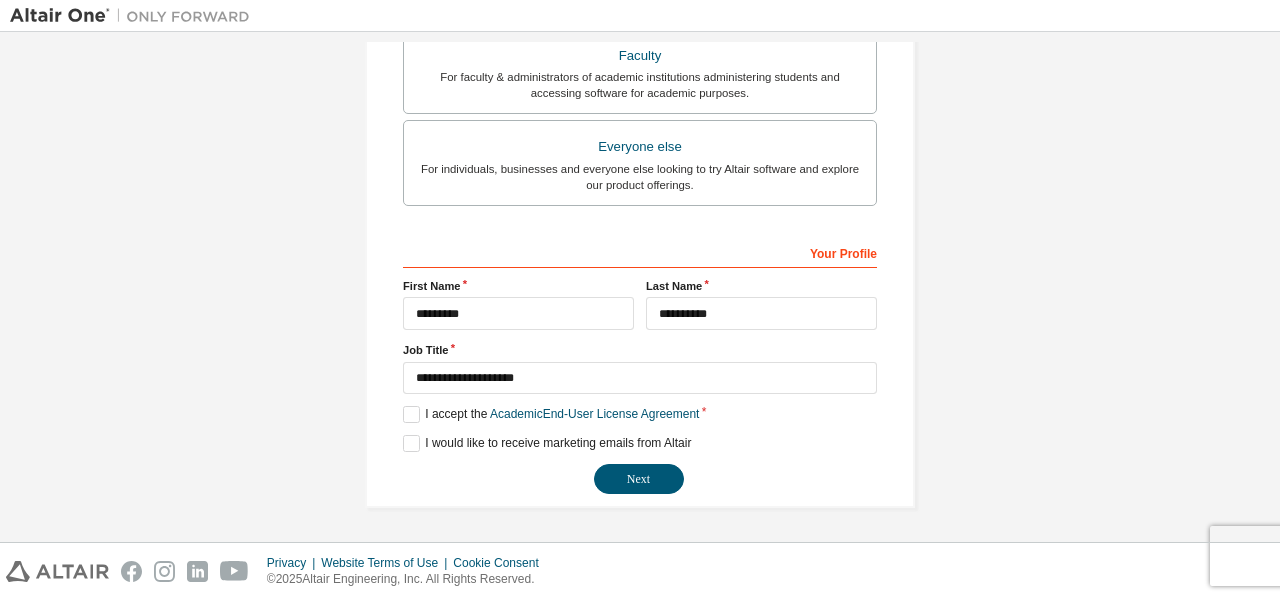 scroll, scrollTop: 151, scrollLeft: 0, axis: vertical 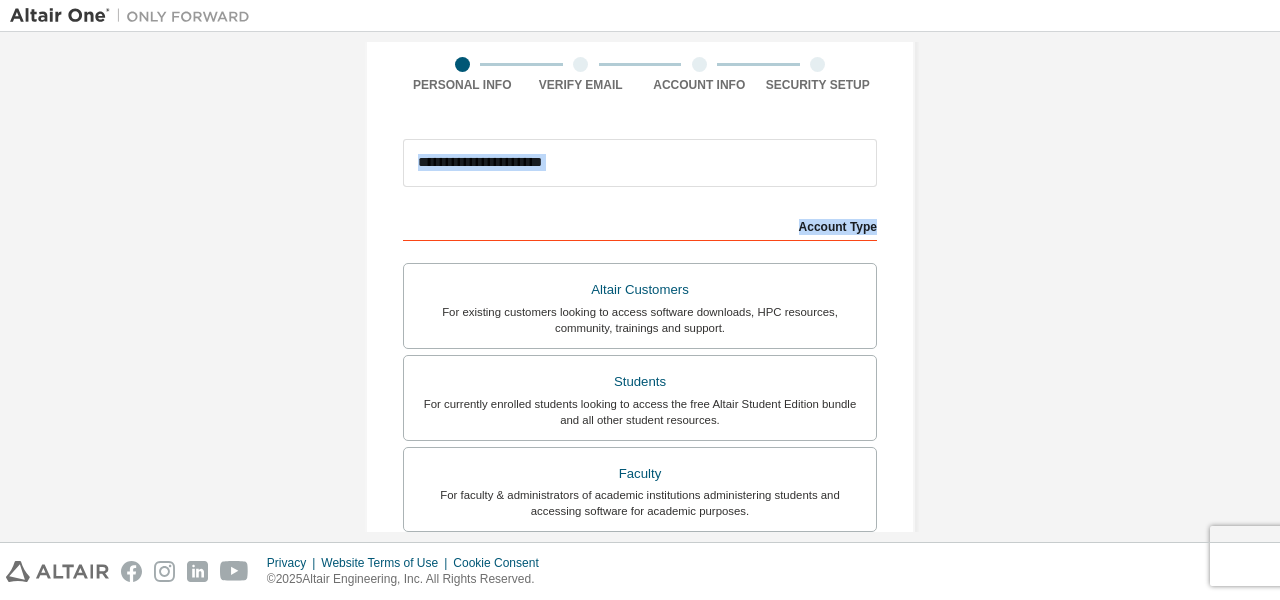 drag, startPoint x: 1277, startPoint y: 215, endPoint x: 1266, endPoint y: 183, distance: 33.83785 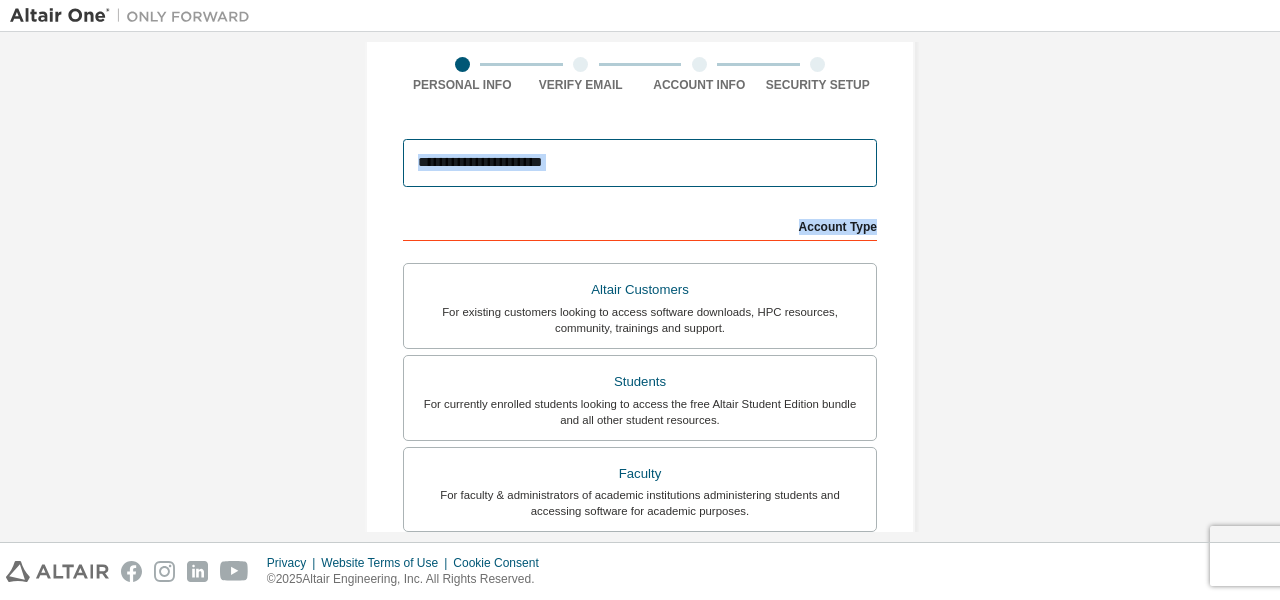 click on "**********" at bounding box center [640, 163] 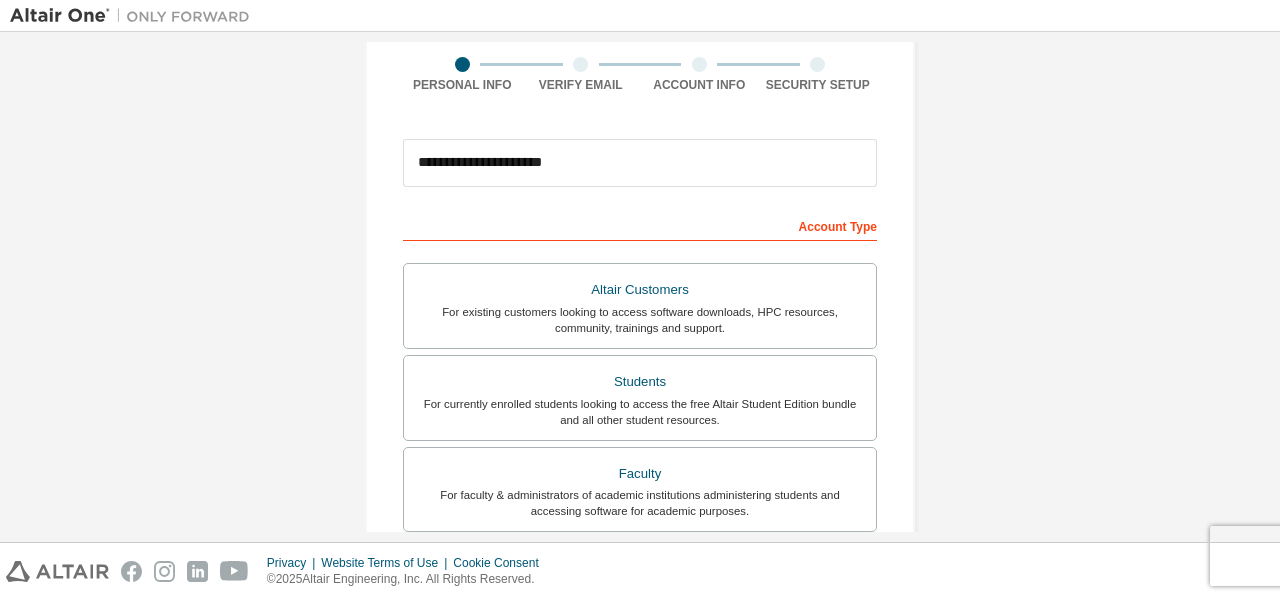 click on "**********" at bounding box center [640, 420] 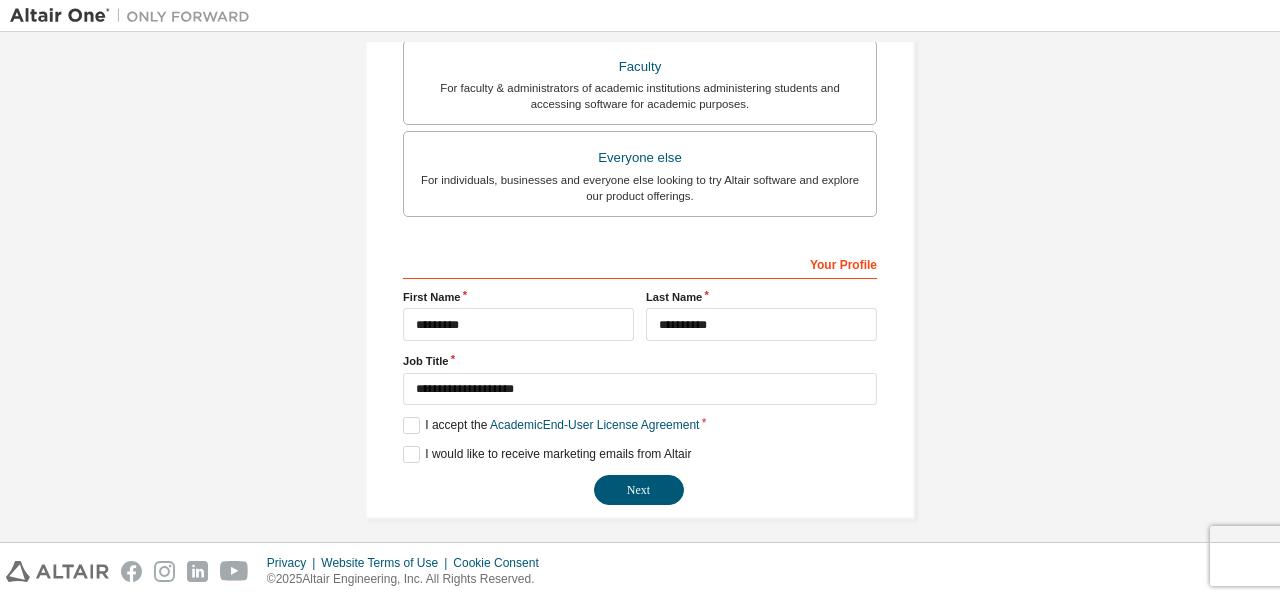 scroll, scrollTop: 561, scrollLeft: 0, axis: vertical 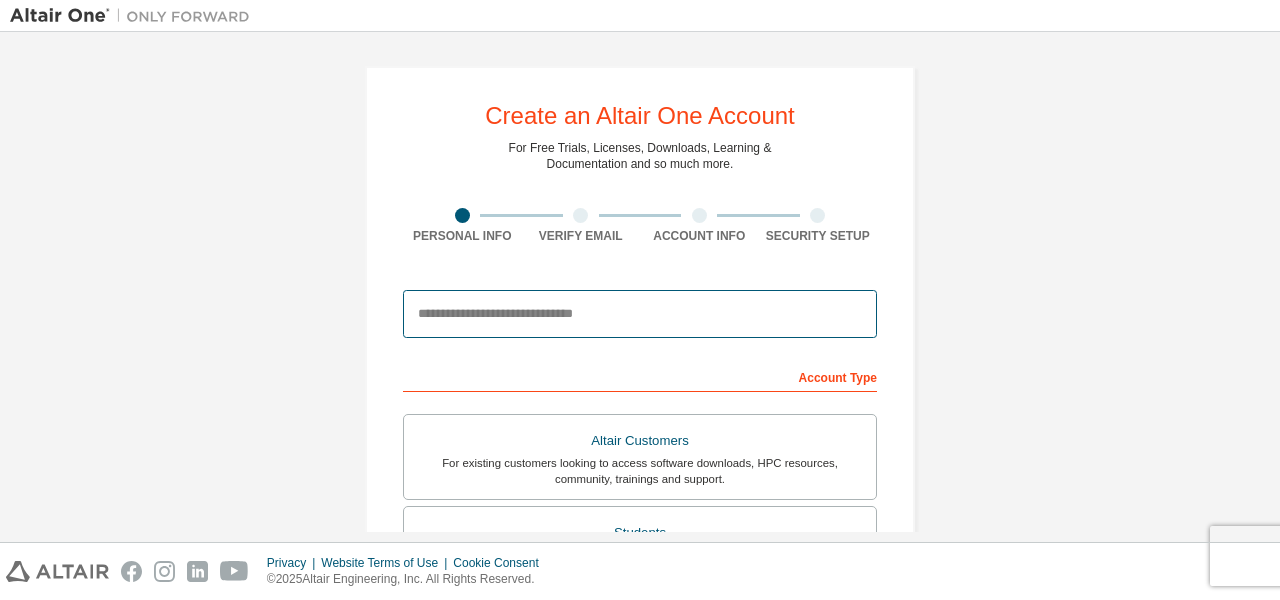click at bounding box center [640, 314] 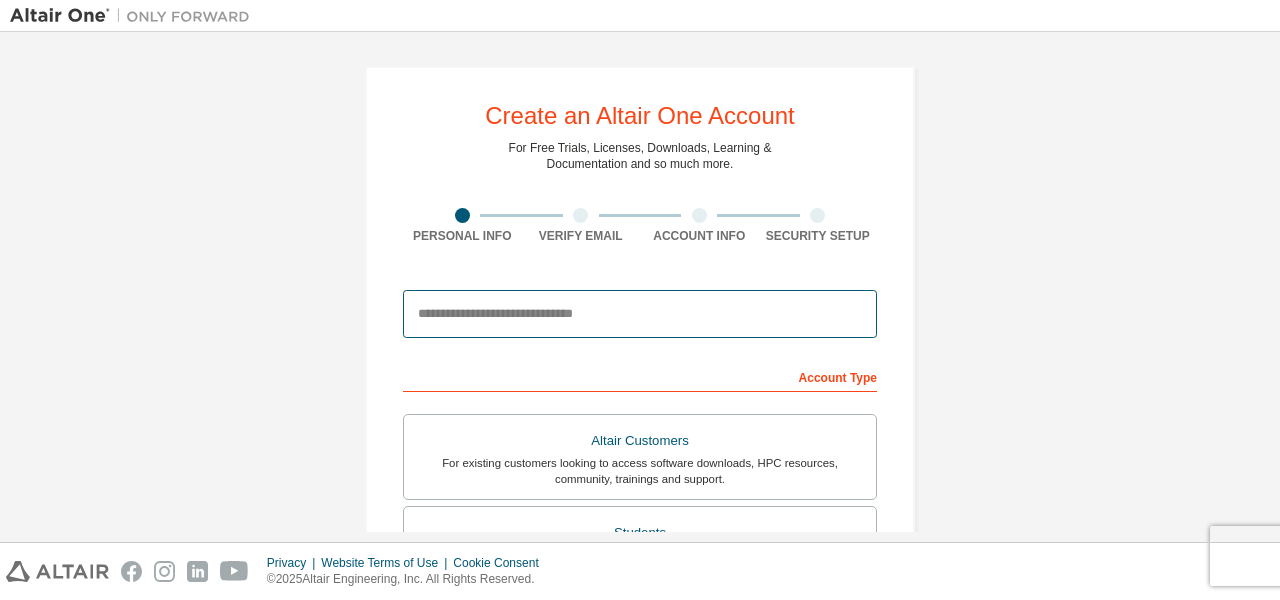 type on "**********" 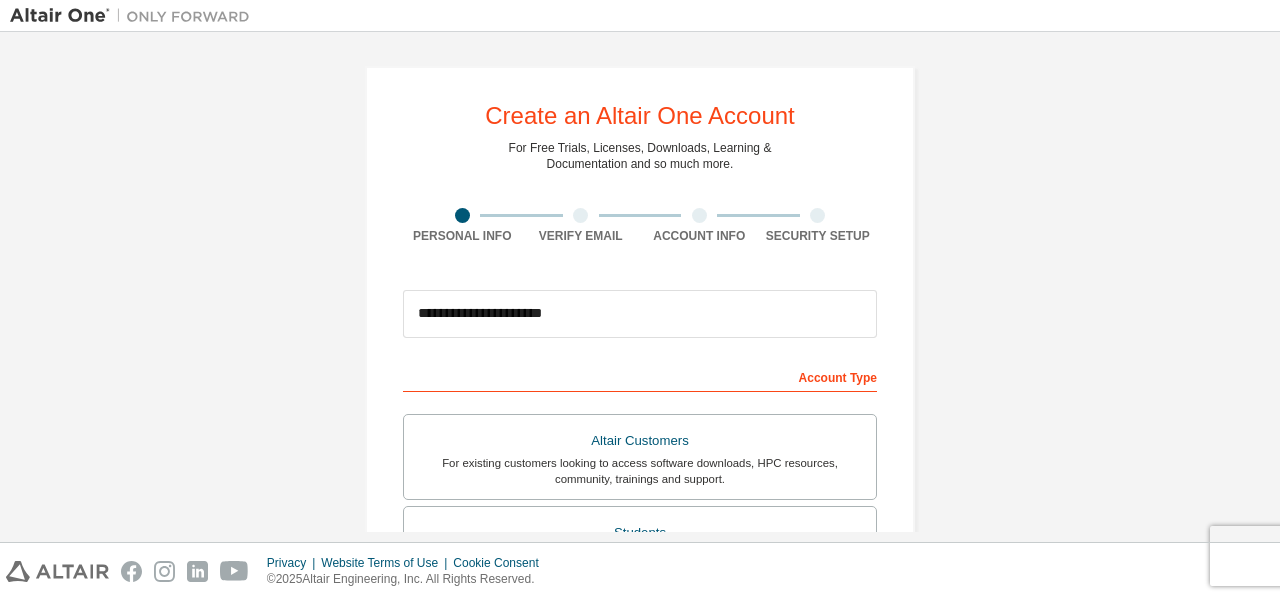 type on "**********" 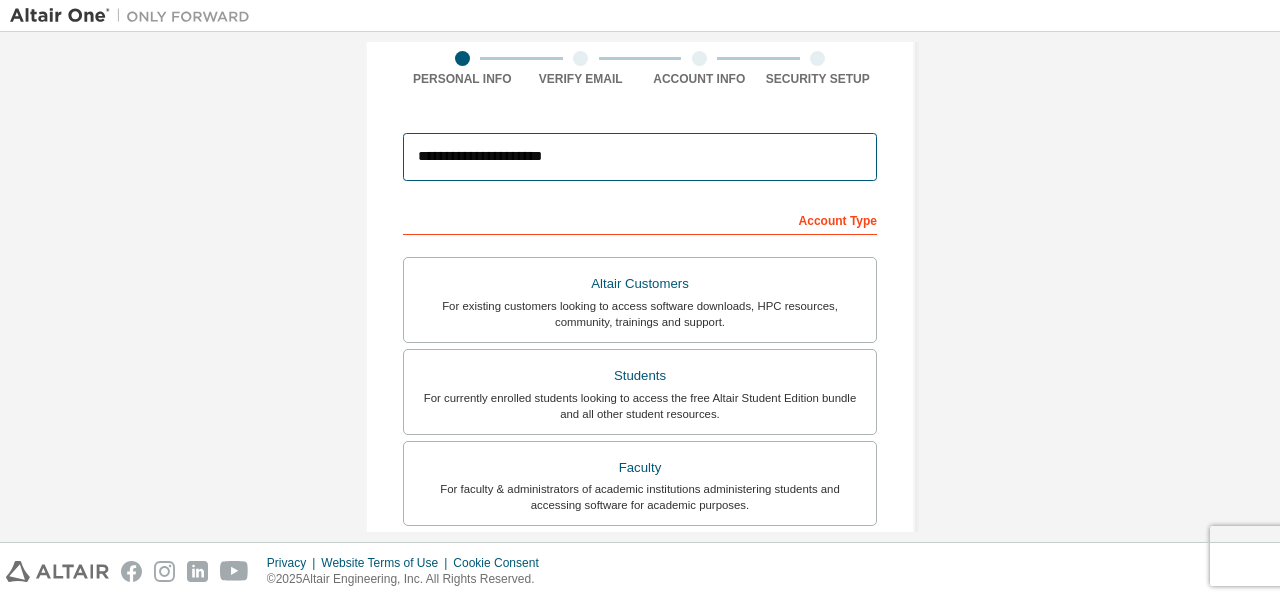 scroll, scrollTop: 164, scrollLeft: 0, axis: vertical 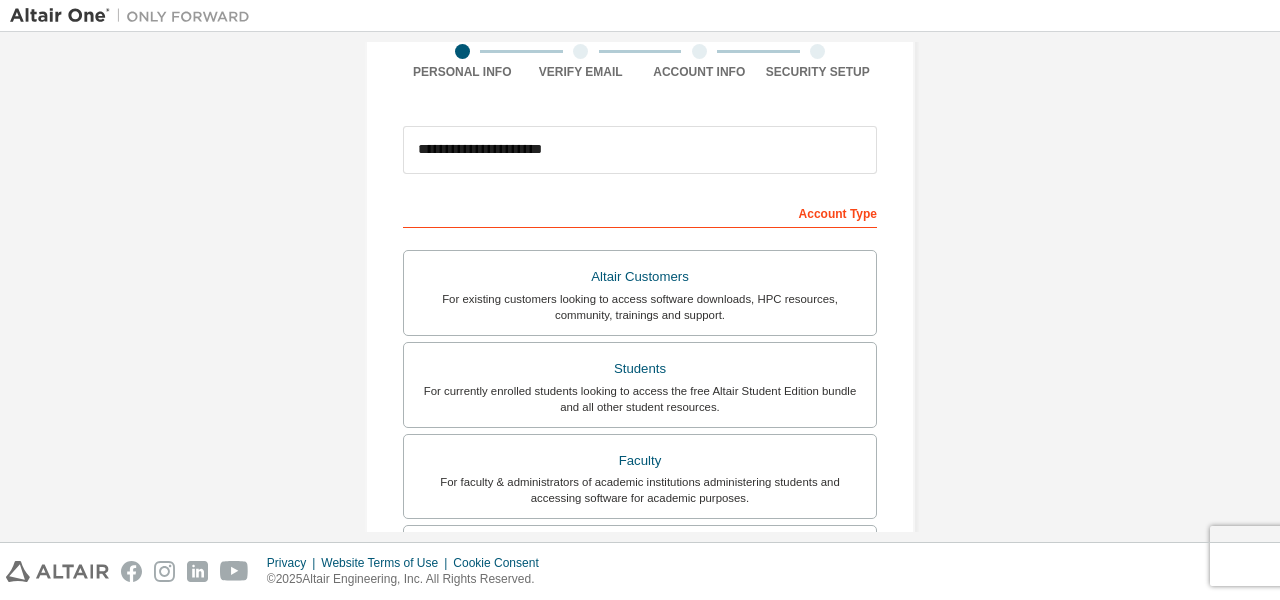 click on "**********" at bounding box center [640, 407] 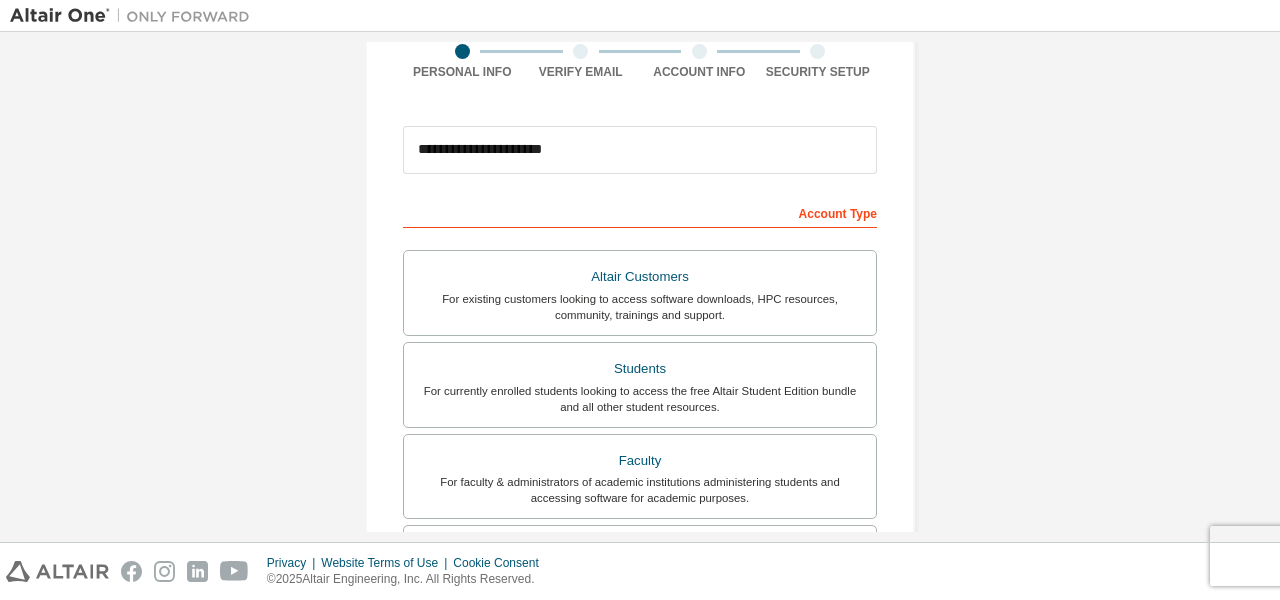 scroll, scrollTop: 281, scrollLeft: 0, axis: vertical 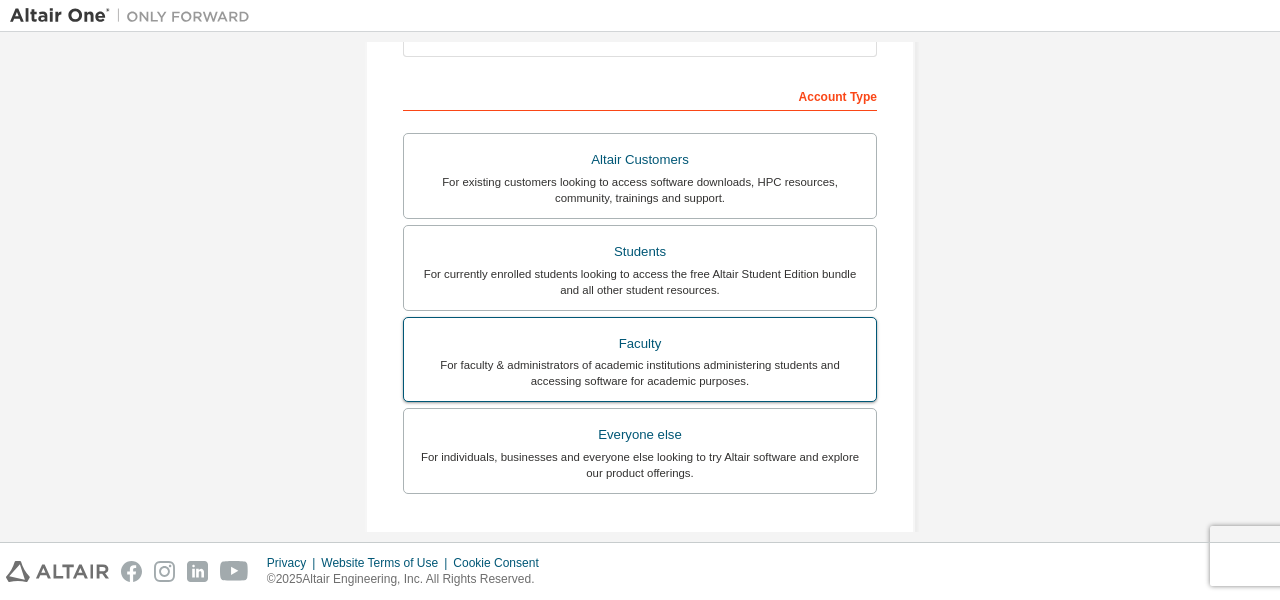 click on "Faculty" at bounding box center (640, 344) 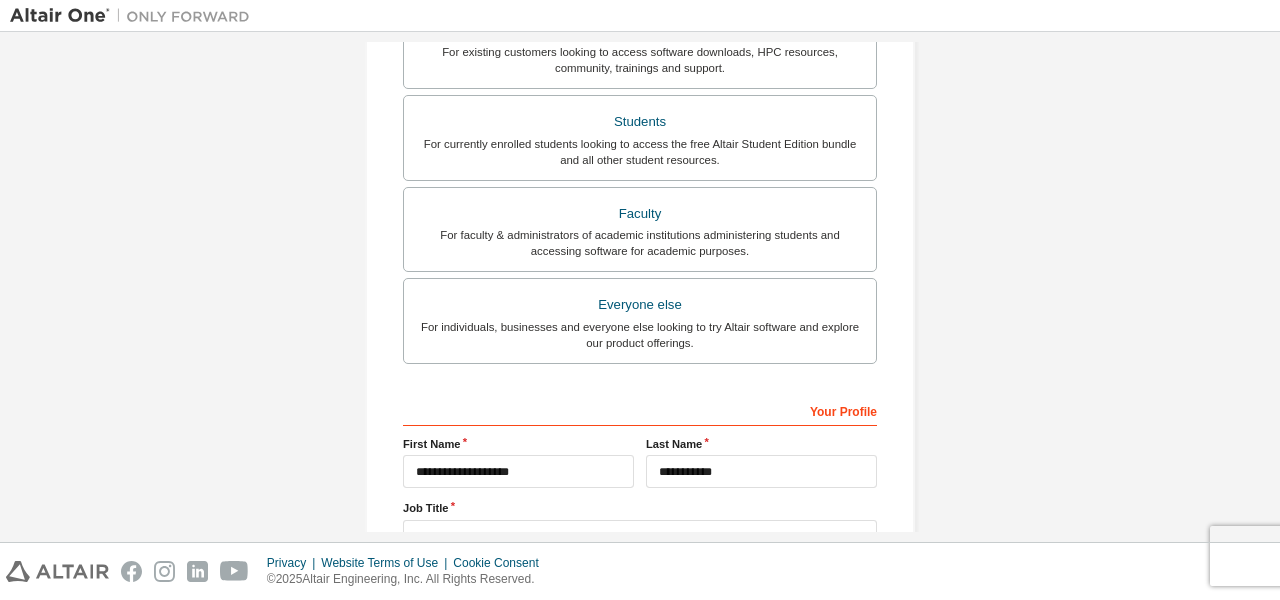 scroll, scrollTop: 489, scrollLeft: 0, axis: vertical 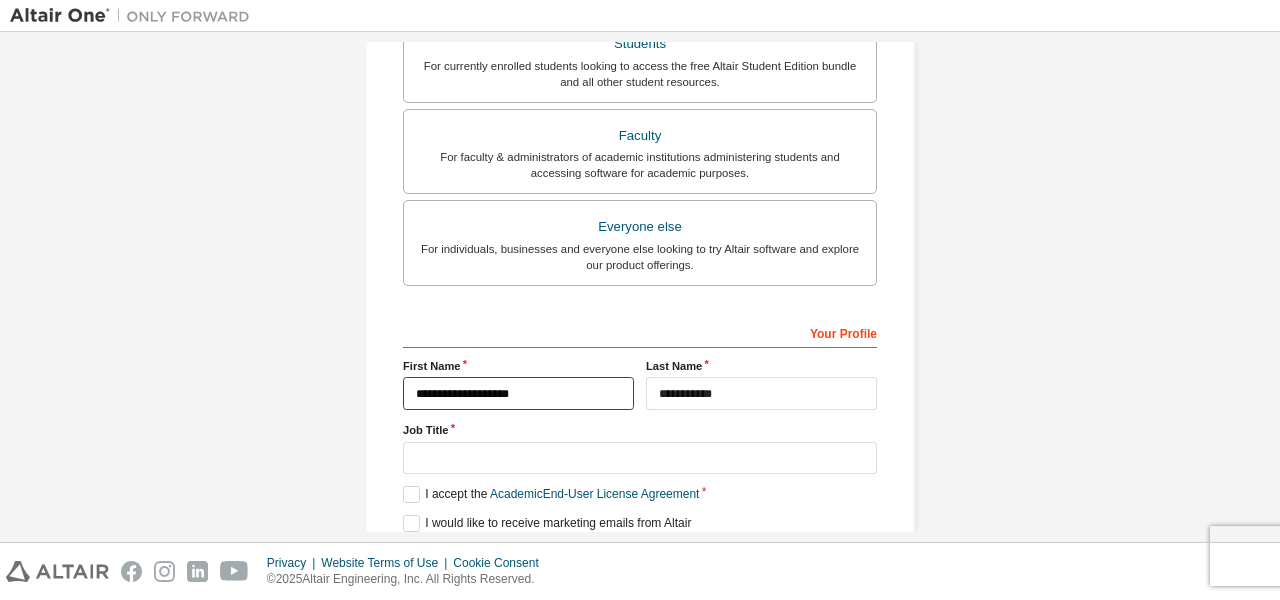 click on "**********" at bounding box center [518, 393] 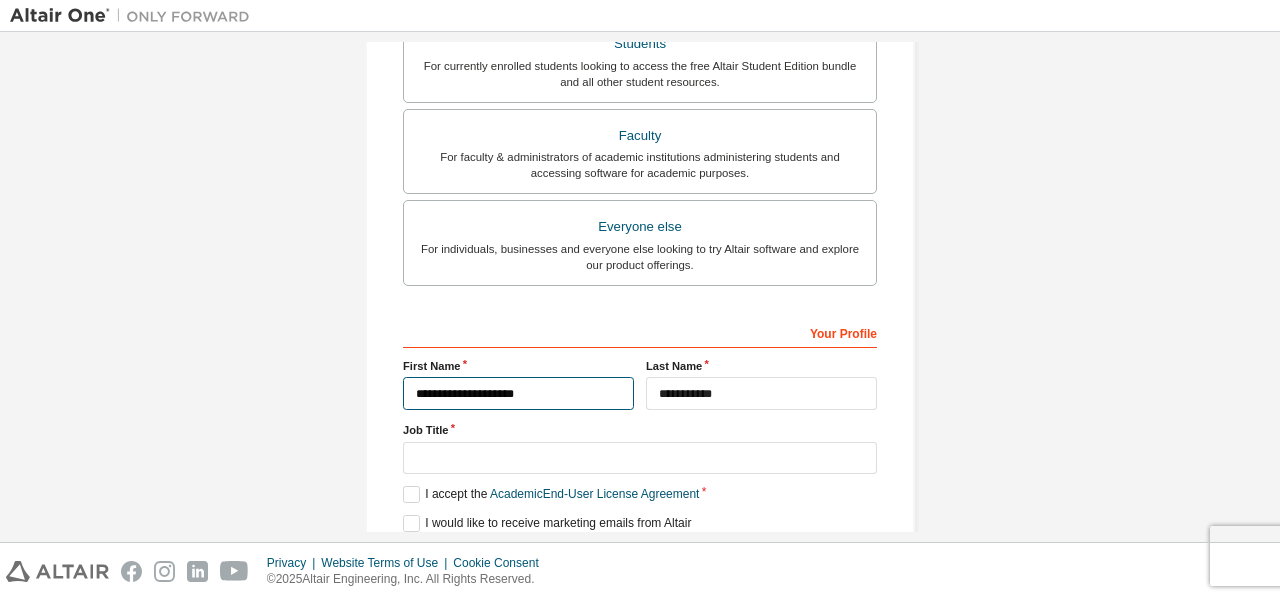 type on "**********" 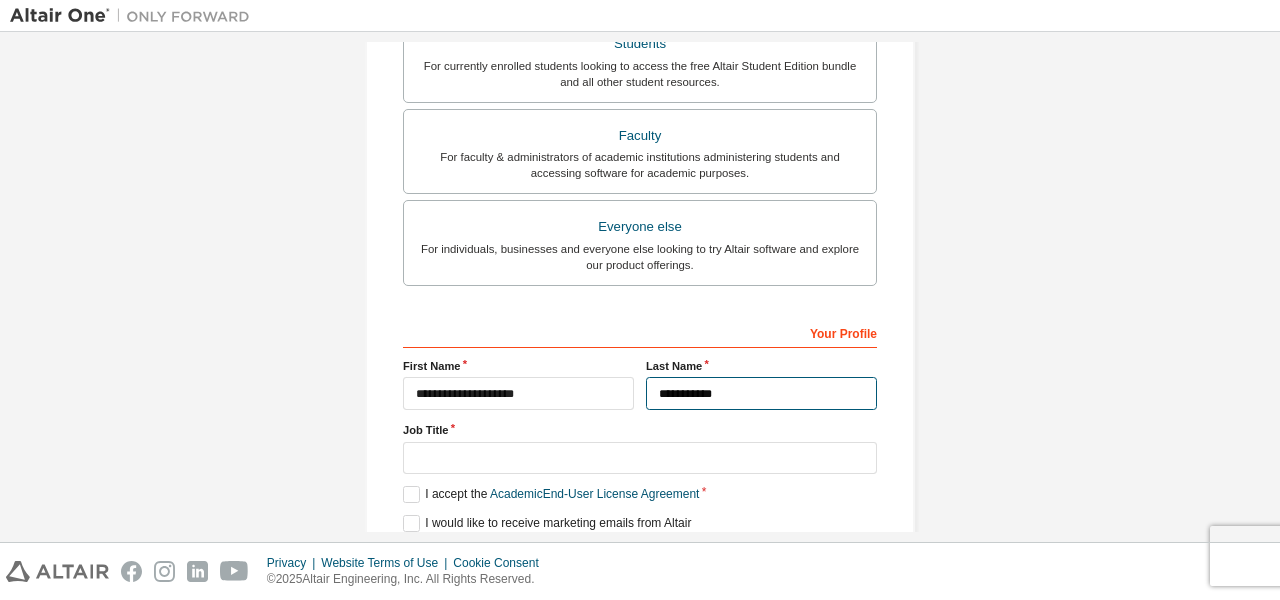 click on "**********" at bounding box center (761, 393) 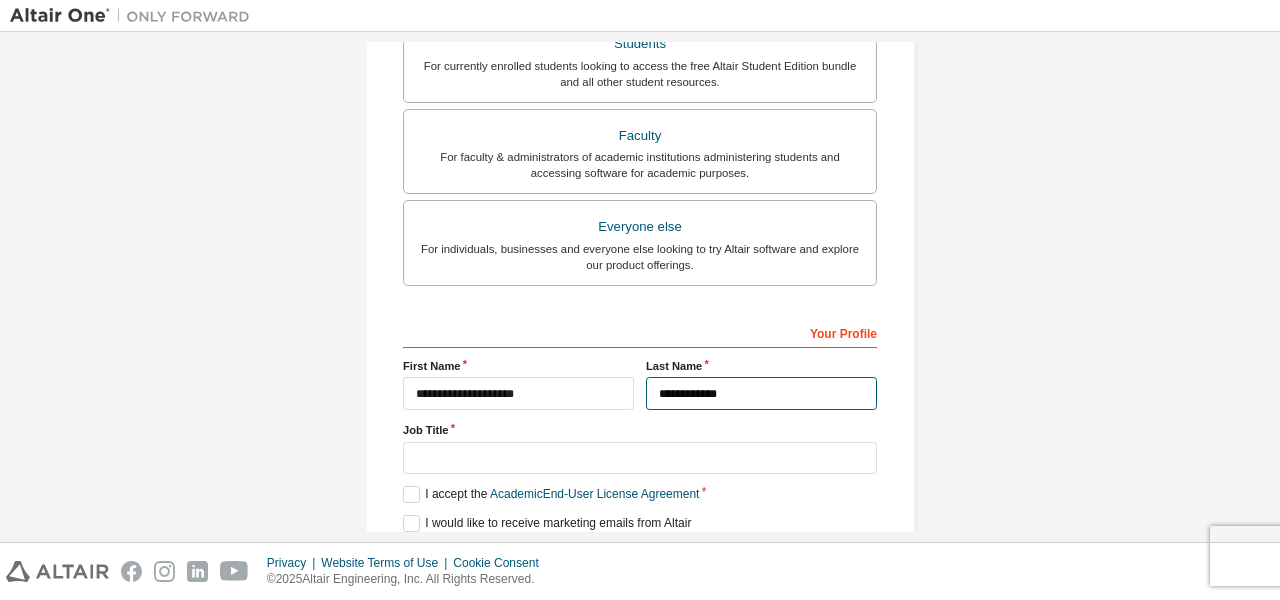 type on "**********" 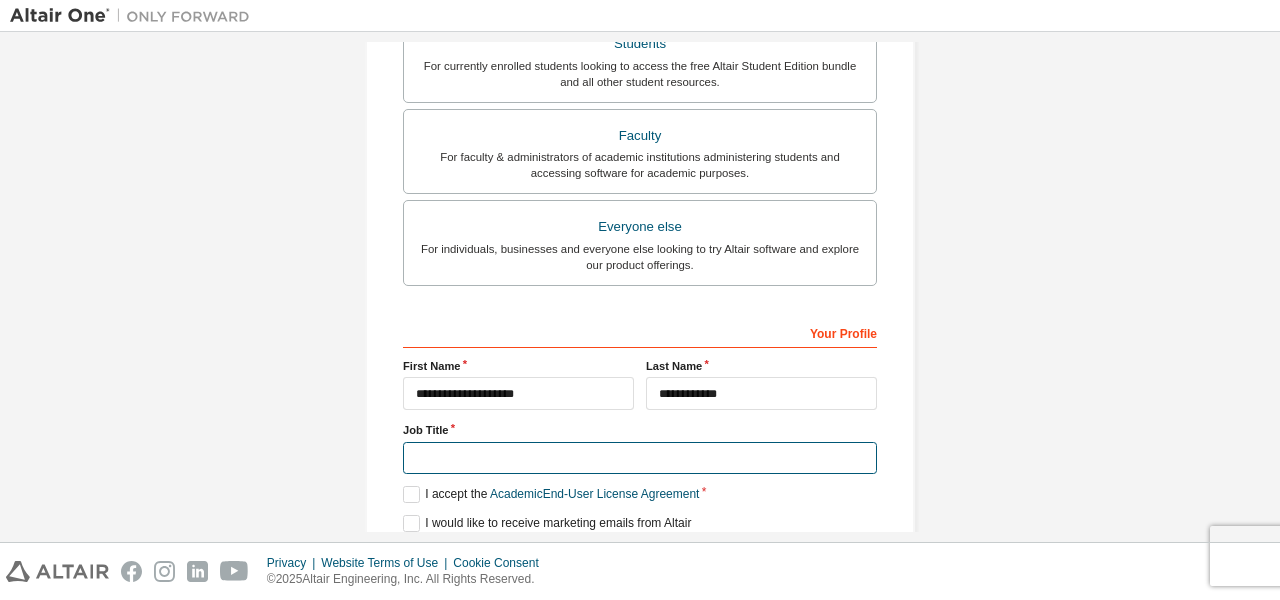 click at bounding box center [640, 458] 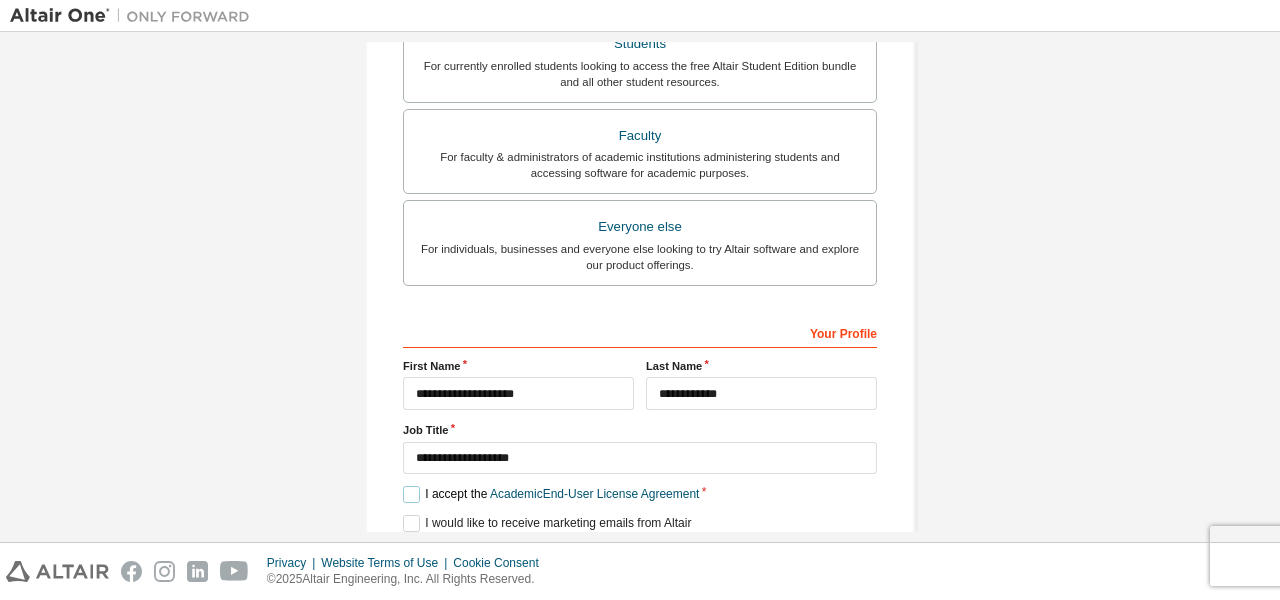 click on "I accept the   Academic   End-User License Agreement" at bounding box center (551, 494) 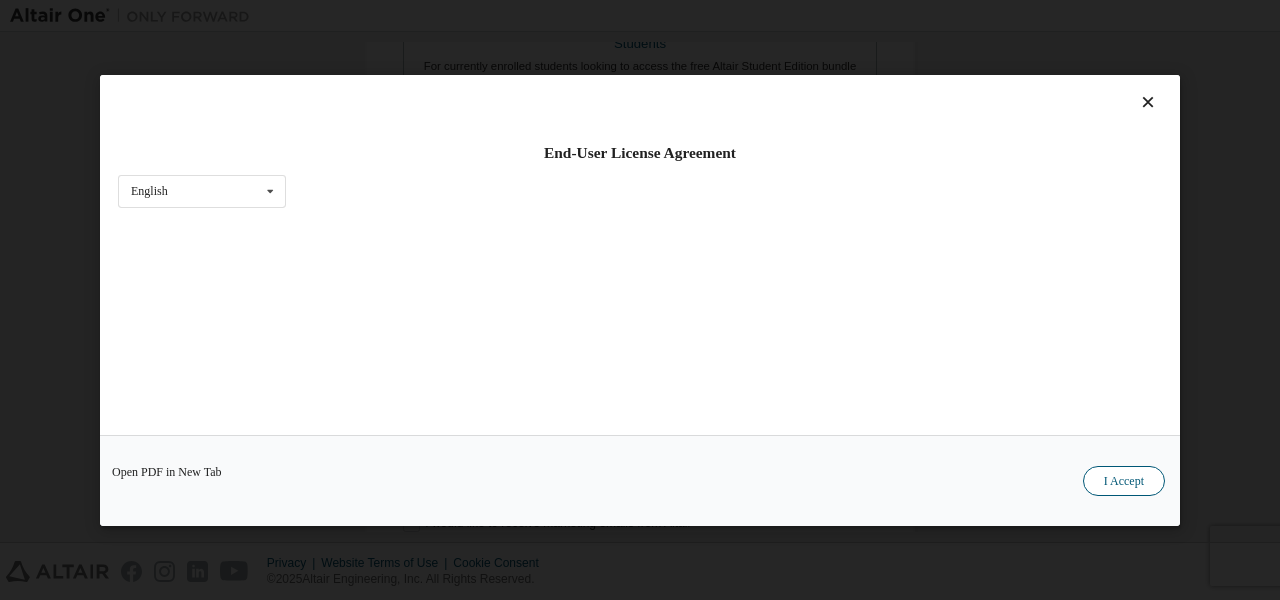 click on "I Accept" at bounding box center (1124, 481) 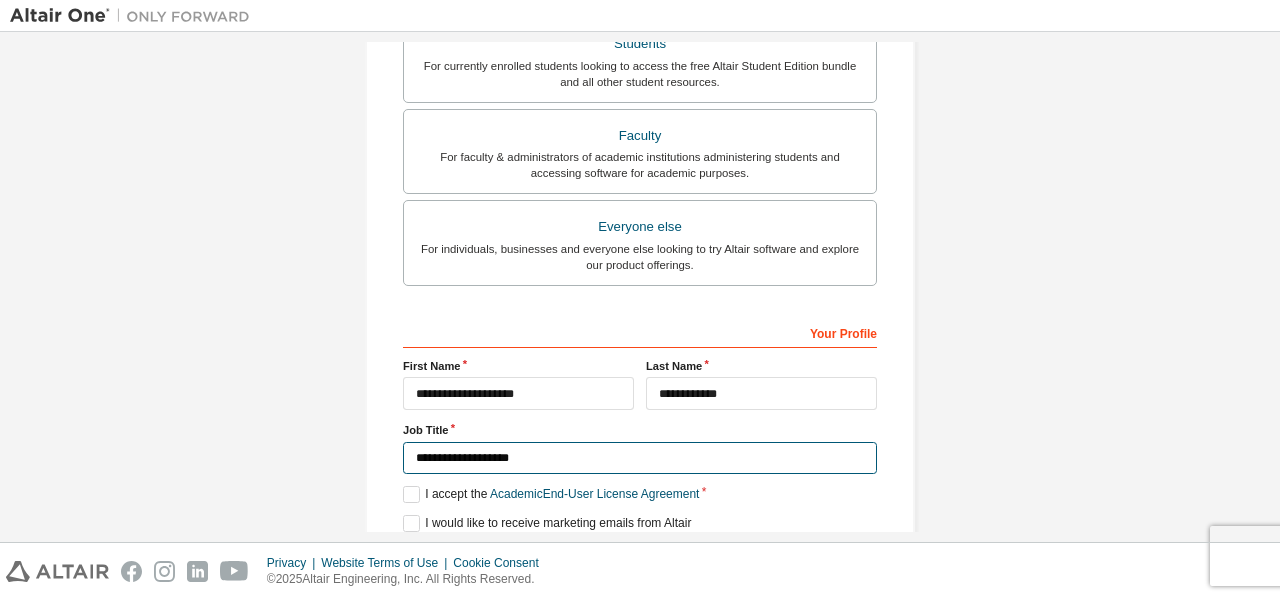 click on "**********" at bounding box center (640, 458) 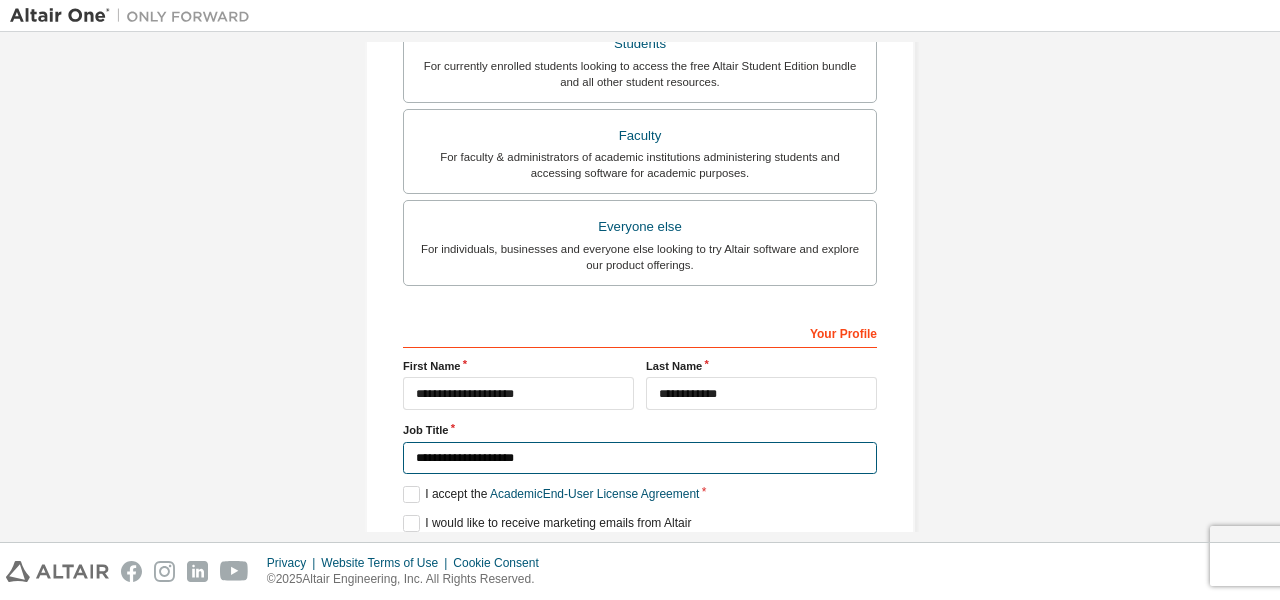 scroll, scrollTop: 569, scrollLeft: 0, axis: vertical 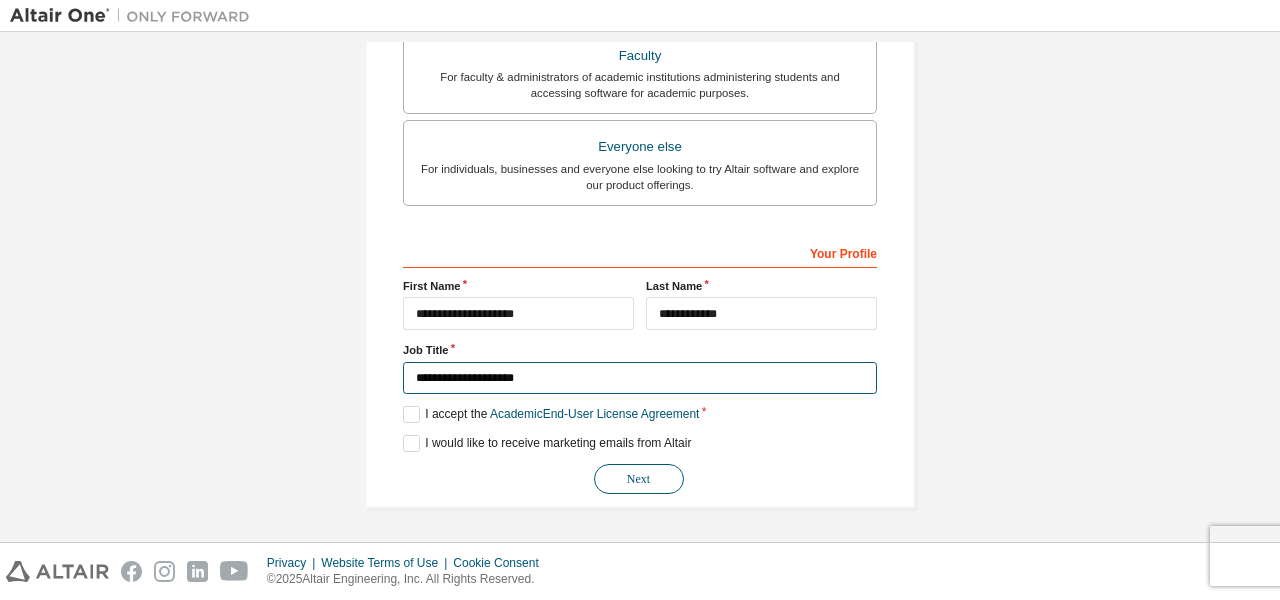 type on "**********" 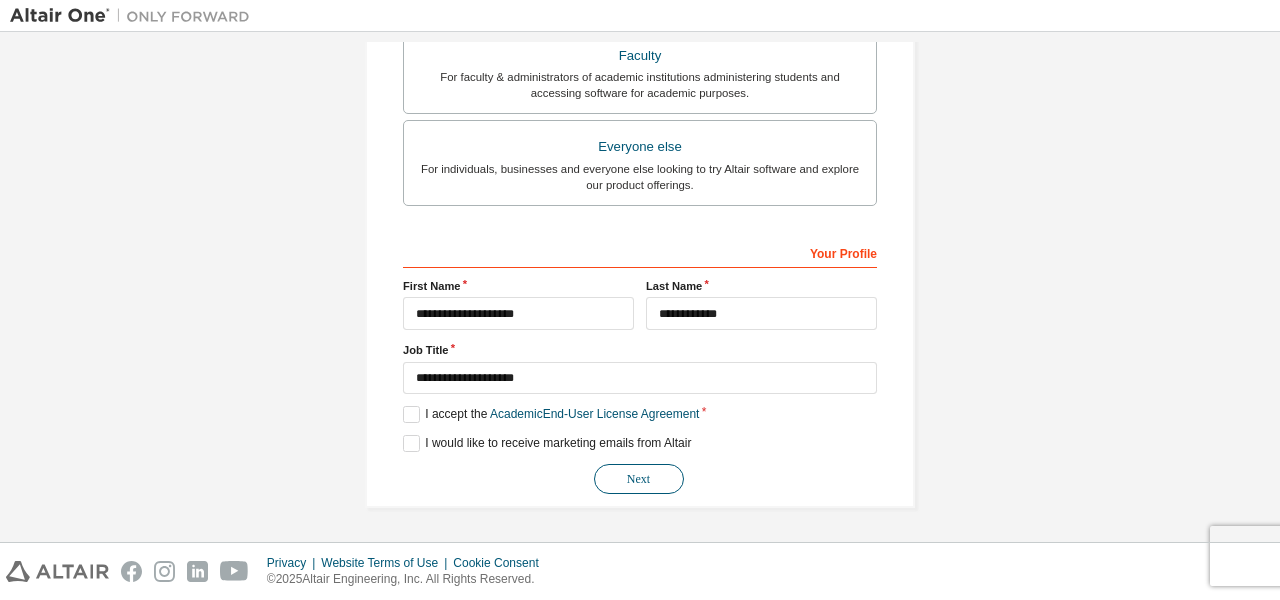 click on "Next" at bounding box center [639, 479] 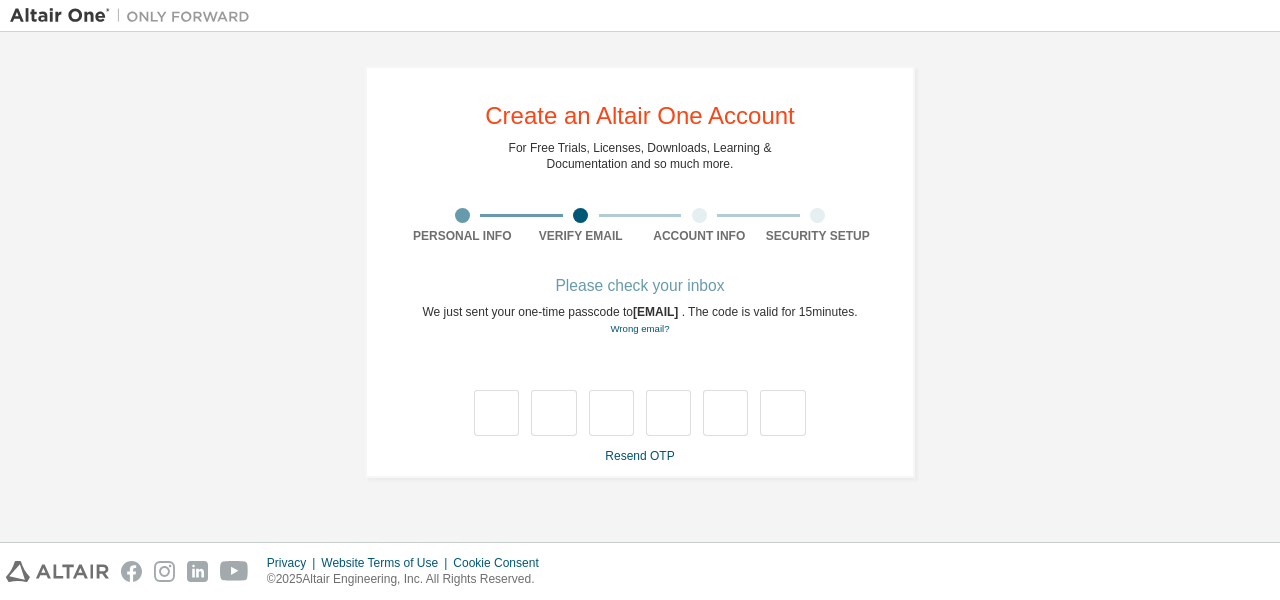 scroll, scrollTop: 0, scrollLeft: 0, axis: both 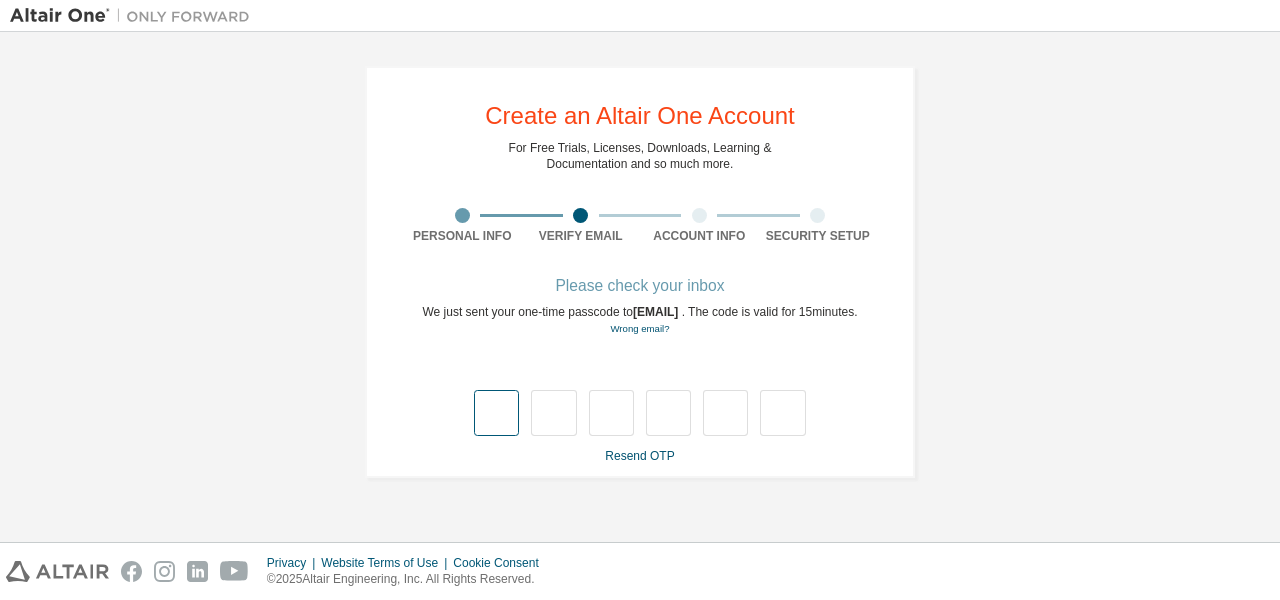 type on "*" 